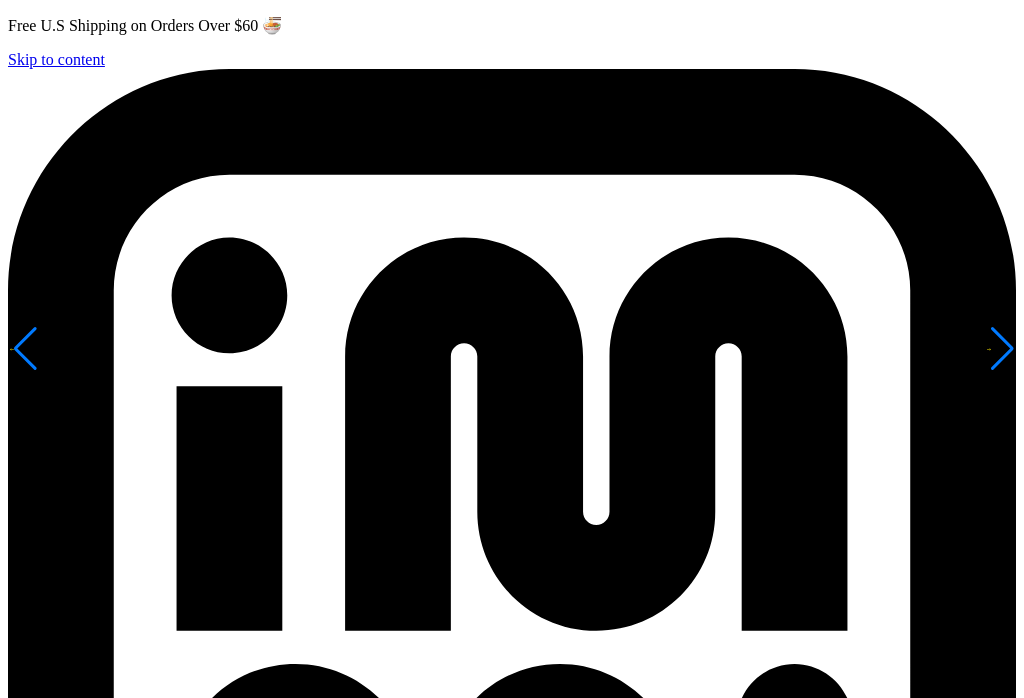 scroll, scrollTop: 0, scrollLeft: 0, axis: both 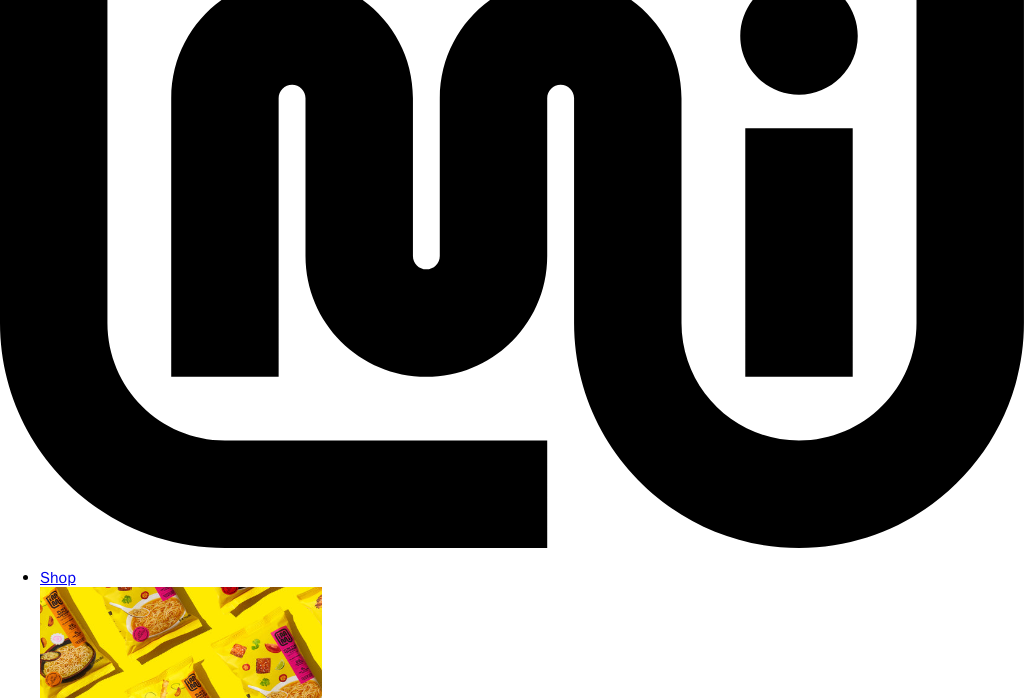 click on "Creamy "Chicken"" at bounding box center (948, 5324) 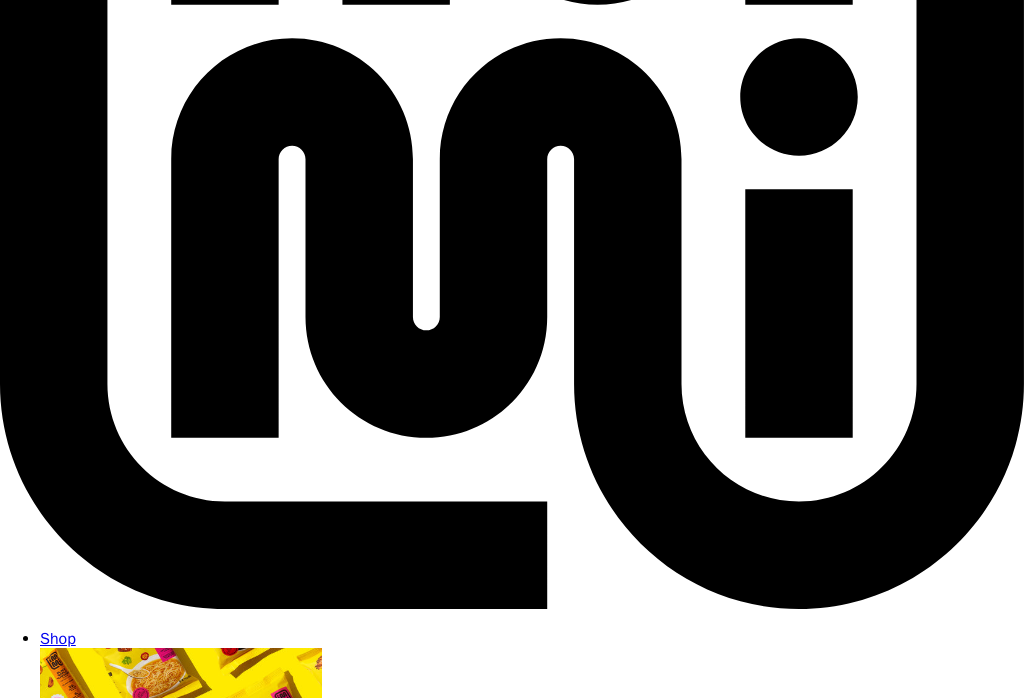scroll, scrollTop: 615, scrollLeft: 0, axis: vertical 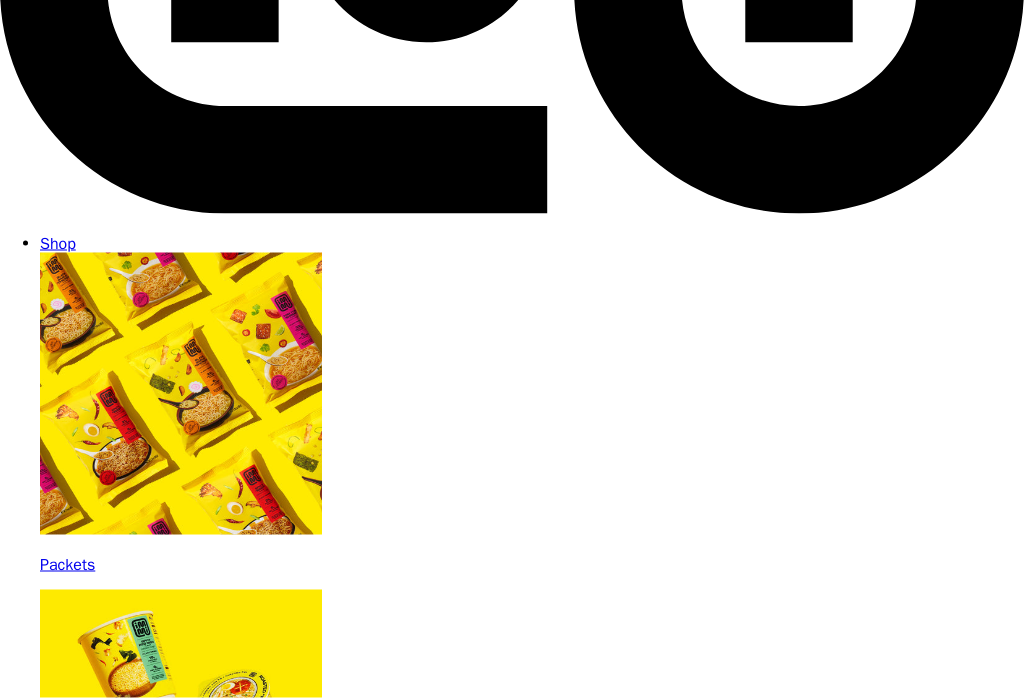 click on "12 Pack" at bounding box center (850, 5152) 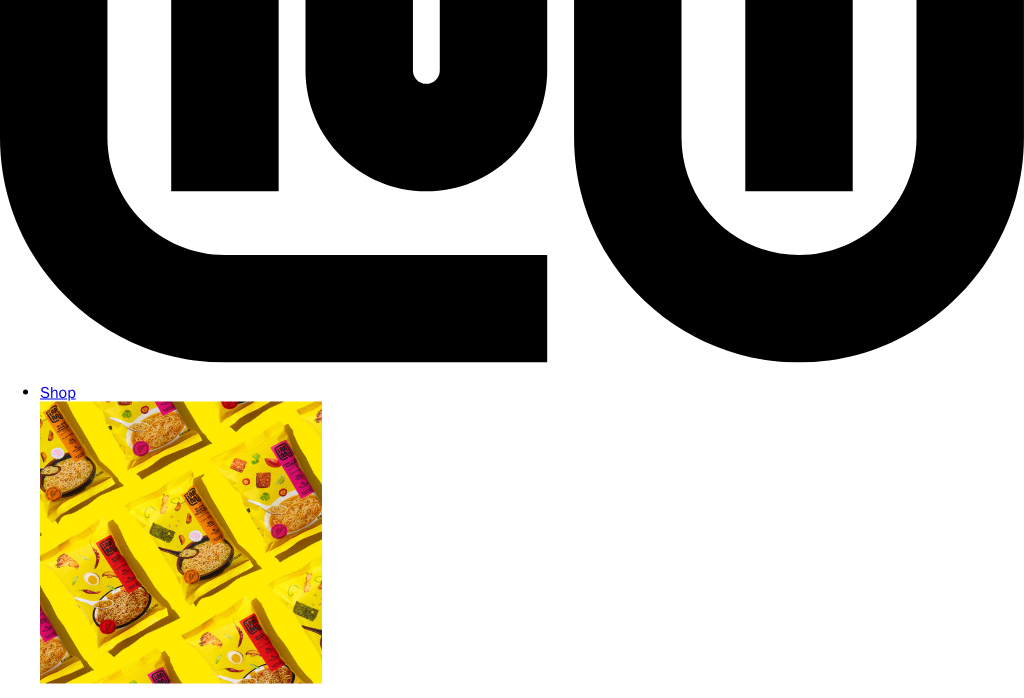scroll, scrollTop: 872, scrollLeft: 0, axis: vertical 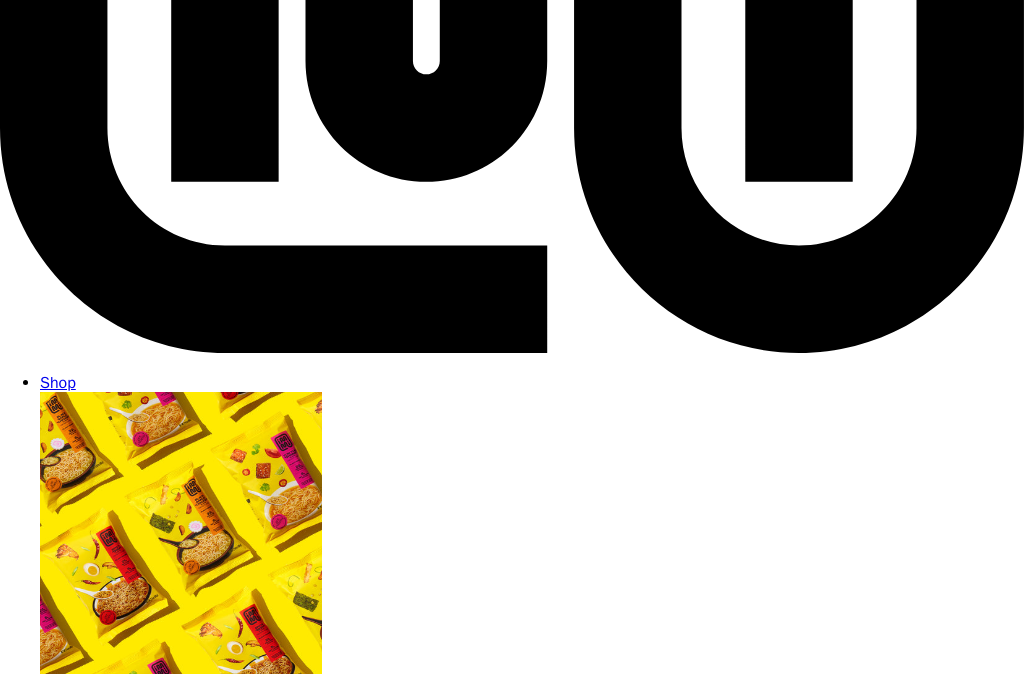 click on "6 Pack" at bounding box center [715, 5291] 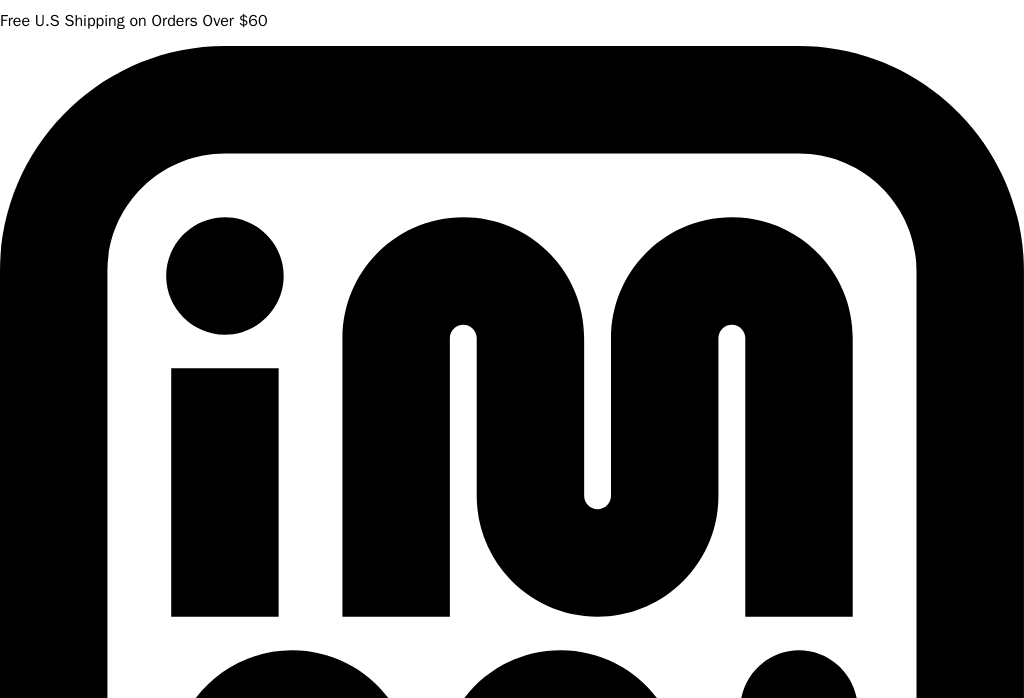 scroll, scrollTop: 0, scrollLeft: 0, axis: both 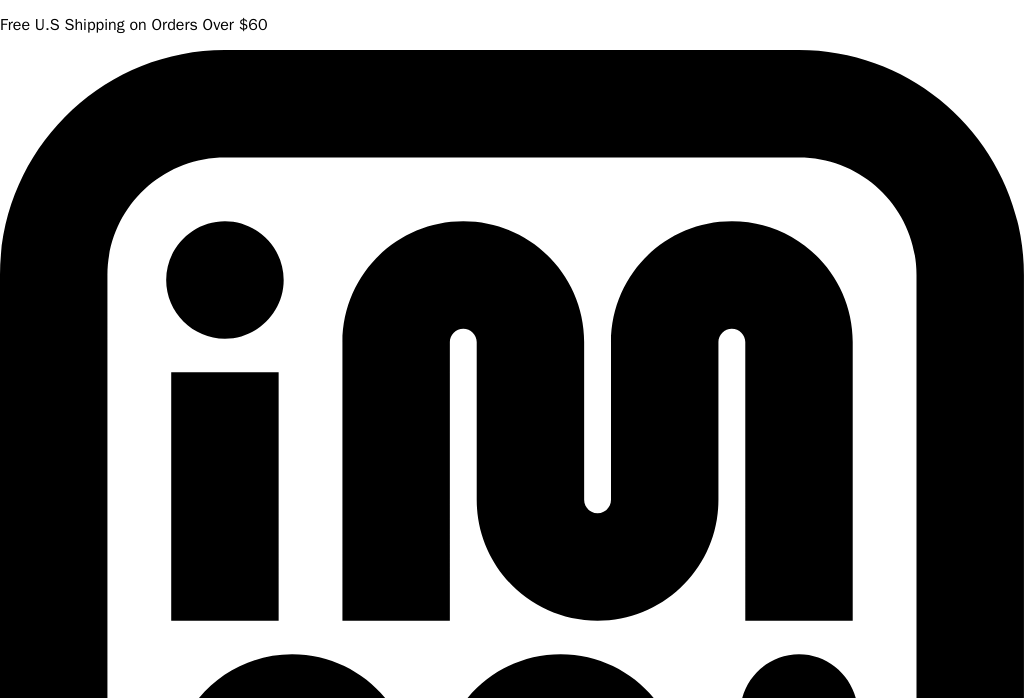 click on "Subscribe Today" at bounding box center (168, 5293) 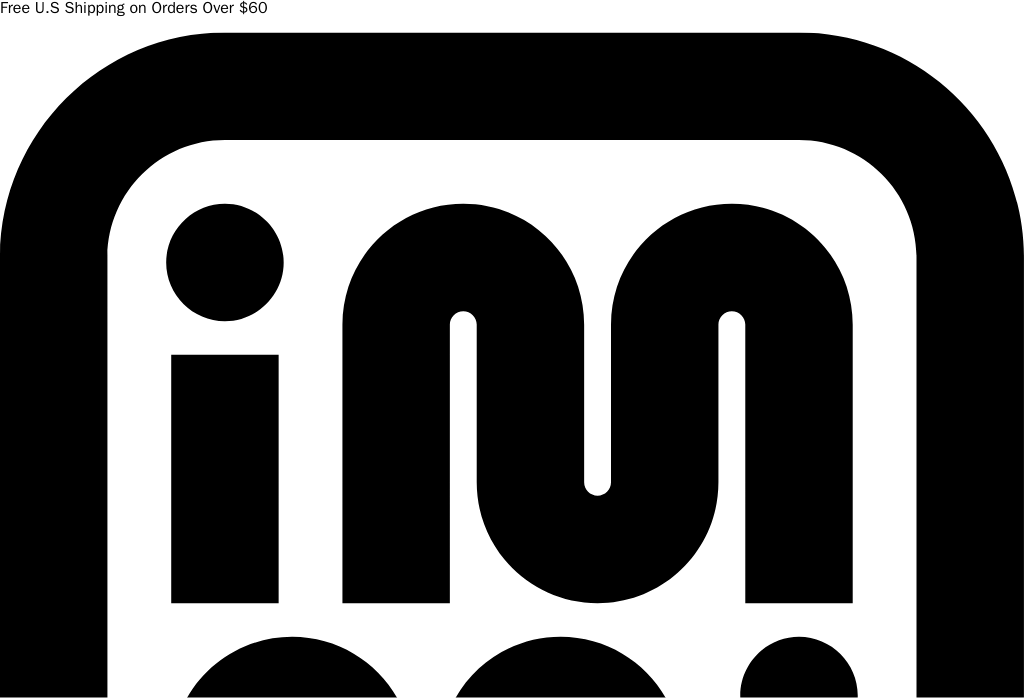 scroll, scrollTop: 0, scrollLeft: 0, axis: both 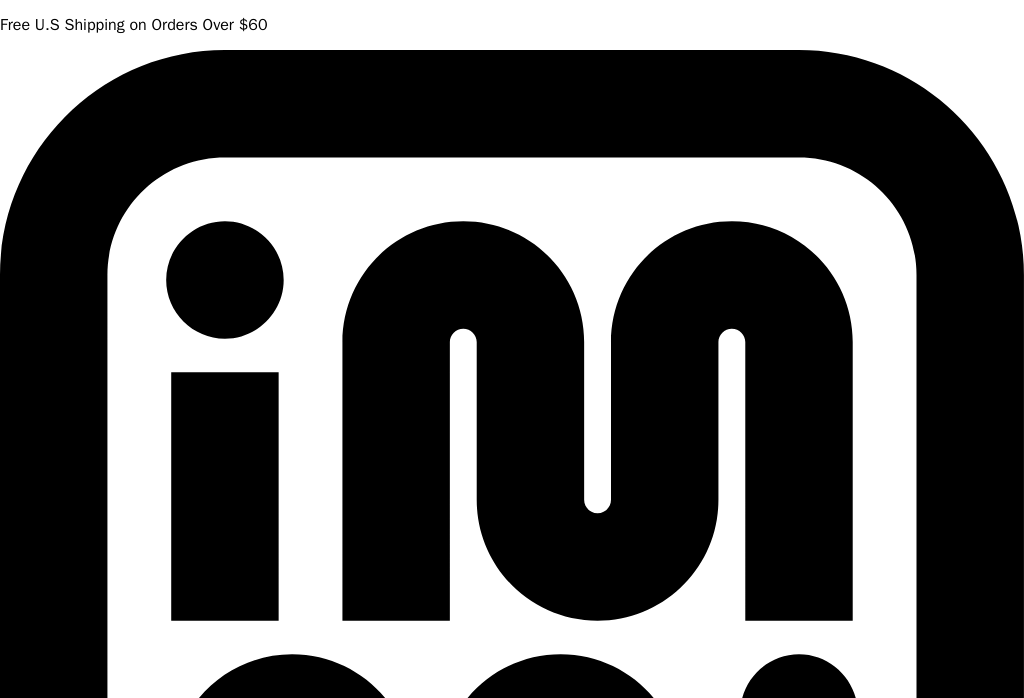 click at bounding box center [181, 1405] 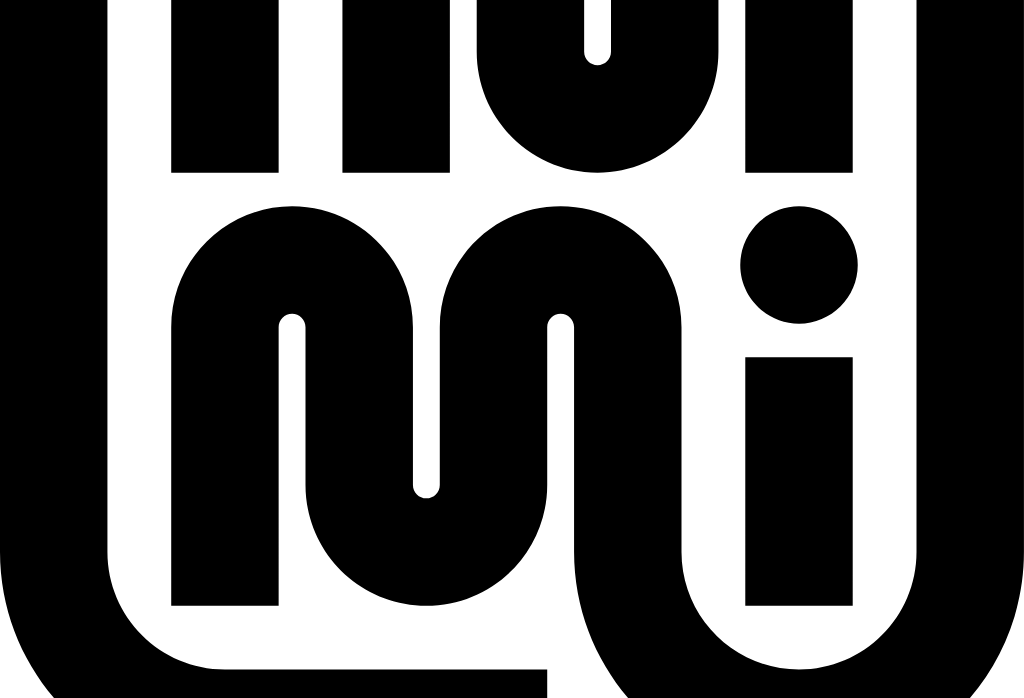 scroll, scrollTop: 580, scrollLeft: 0, axis: vertical 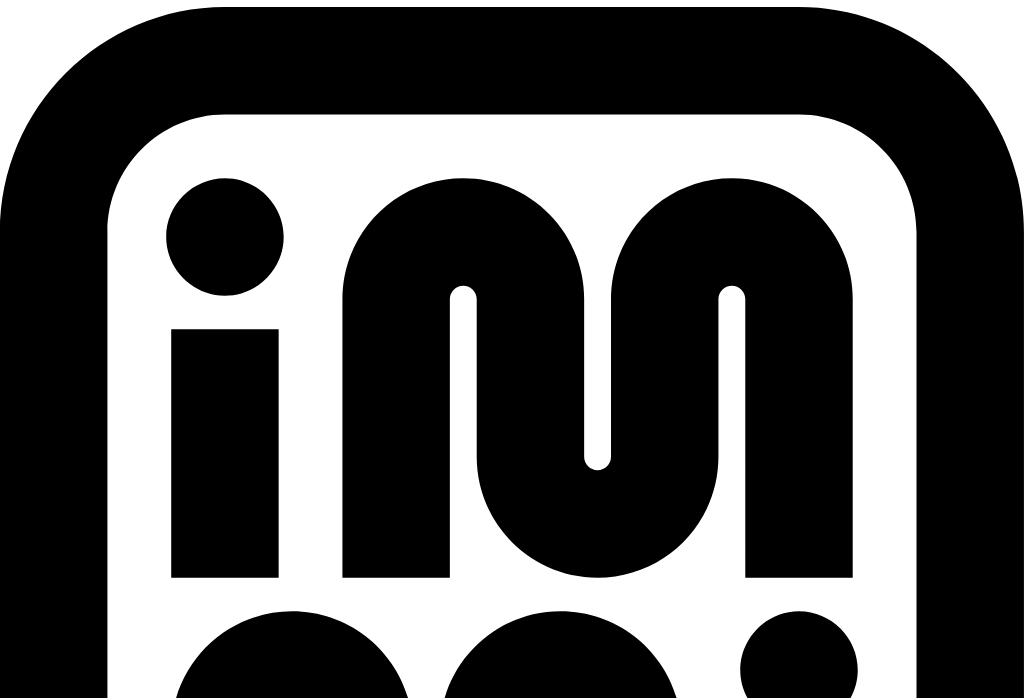 click on "Variety Vol. 2" at bounding box center (143, 8075) 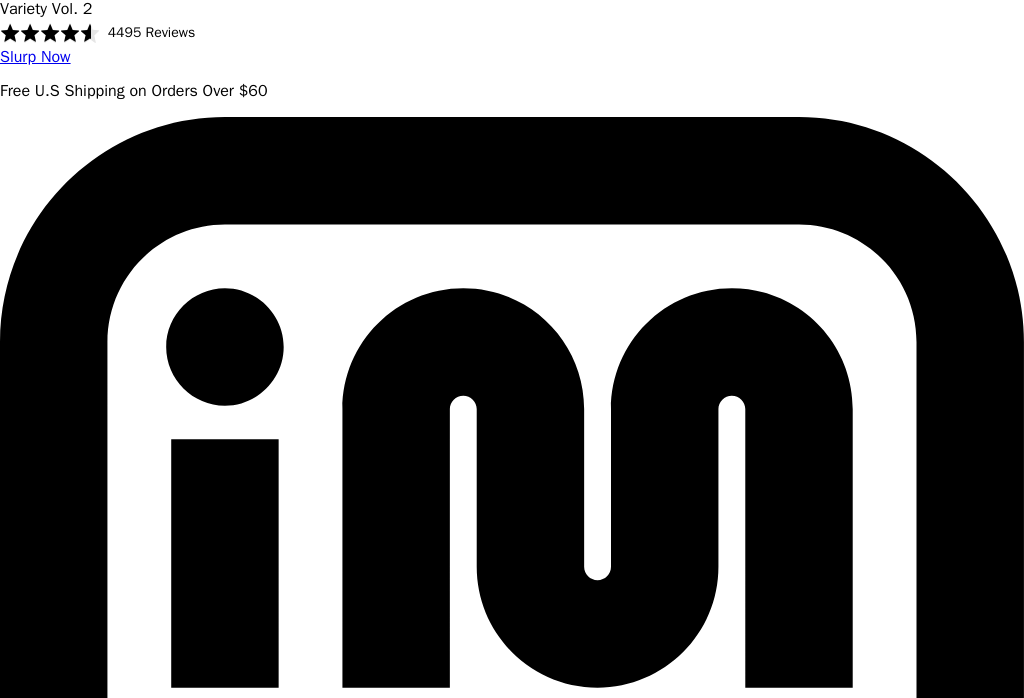 scroll, scrollTop: 0, scrollLeft: 0, axis: both 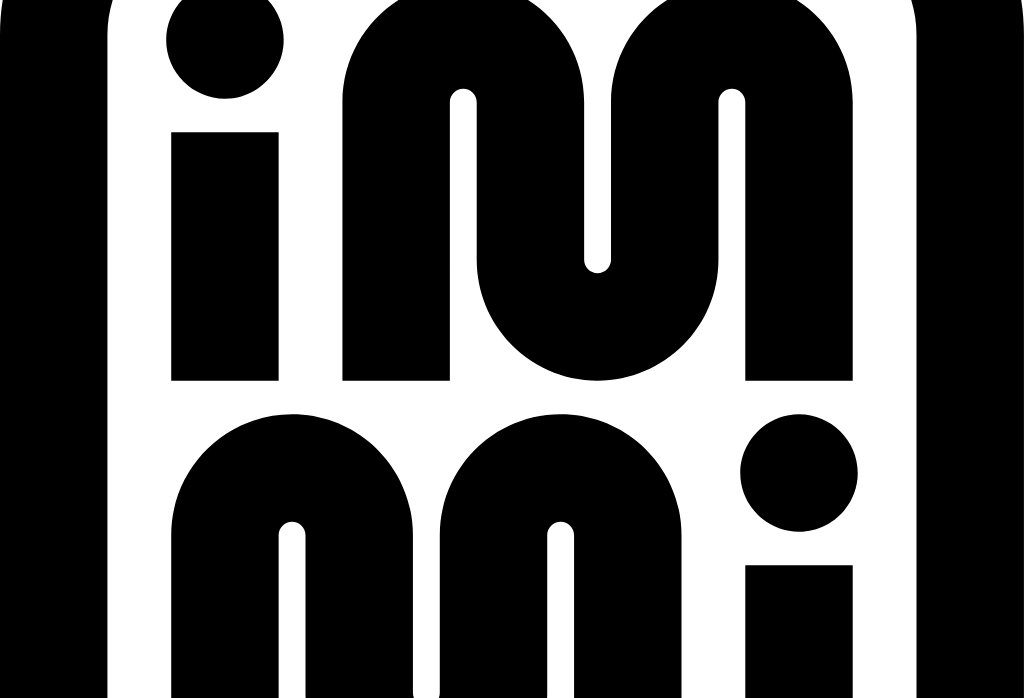 click on "12 Pack
$6.00 per meal" at bounding box center (156, 7997) 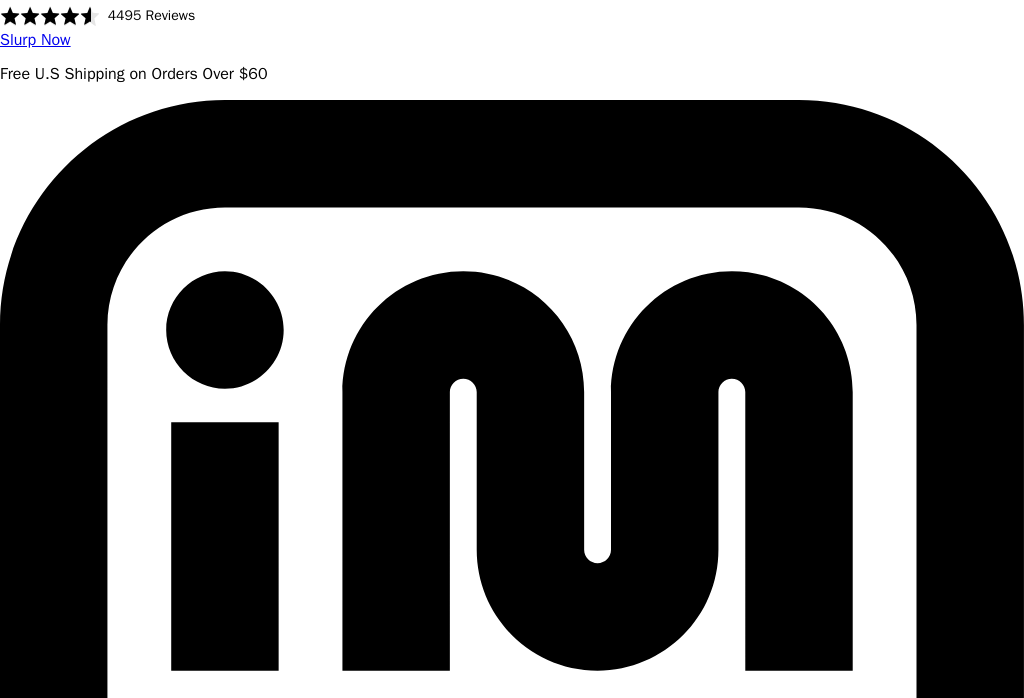 scroll, scrollTop: 18, scrollLeft: 0, axis: vertical 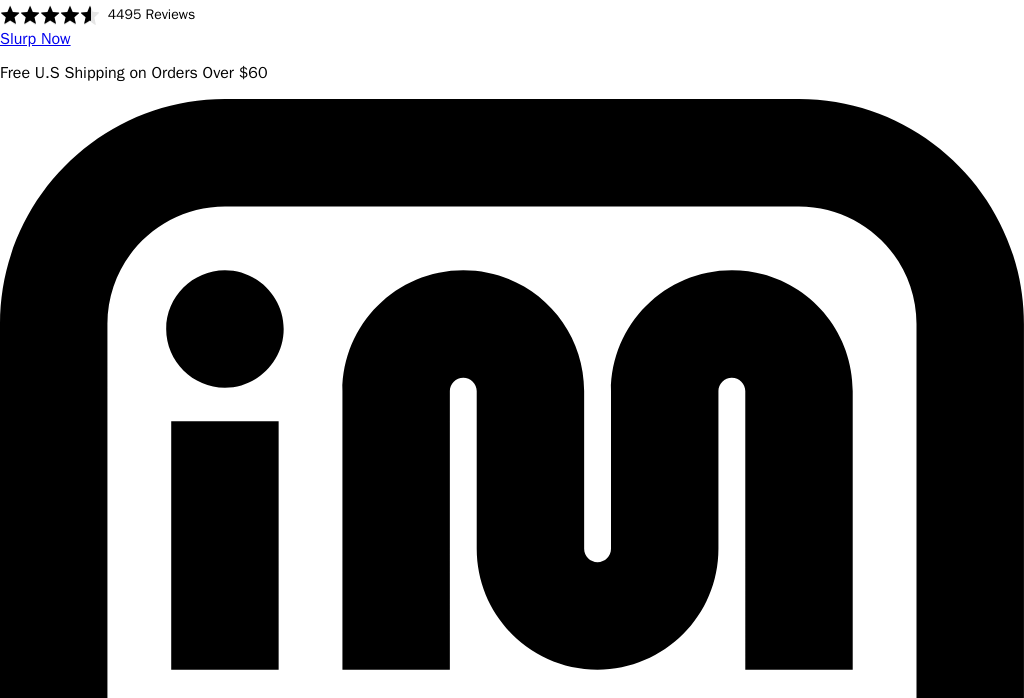 click on "Variety Vol. 1" at bounding box center [46, 8167] 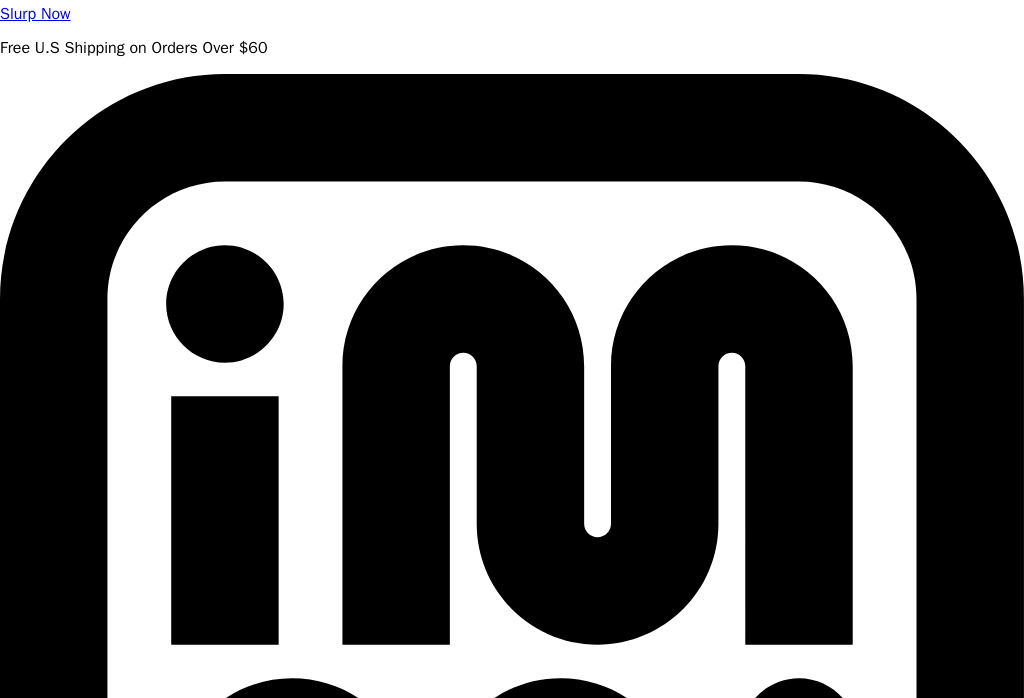 scroll, scrollTop: 52, scrollLeft: 0, axis: vertical 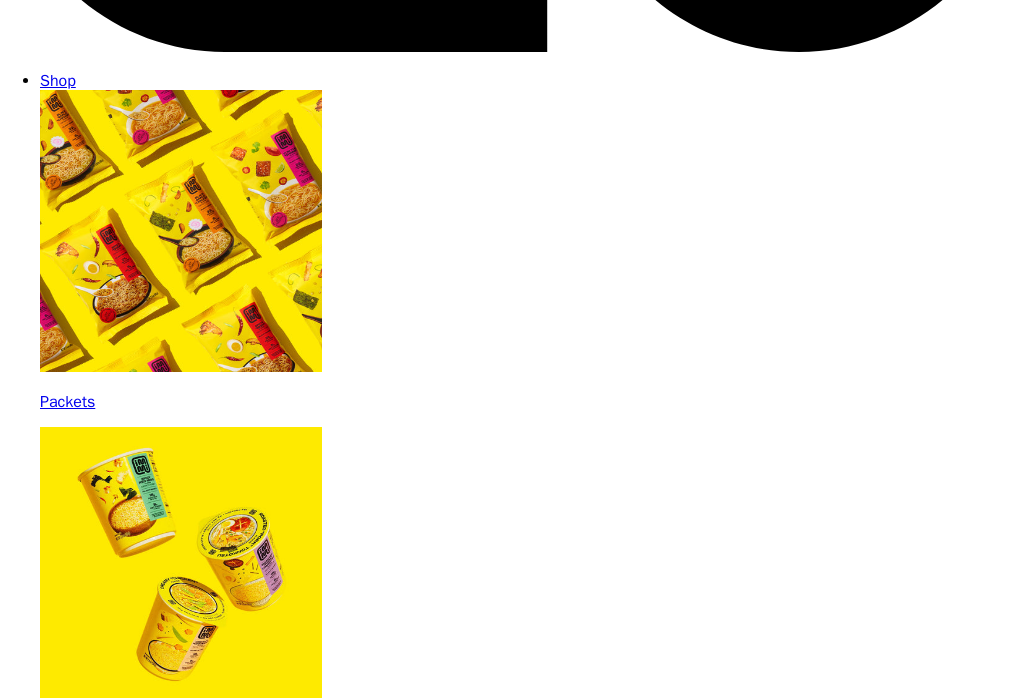 click on "Suggested Toppings" at bounding box center (532, 8270) 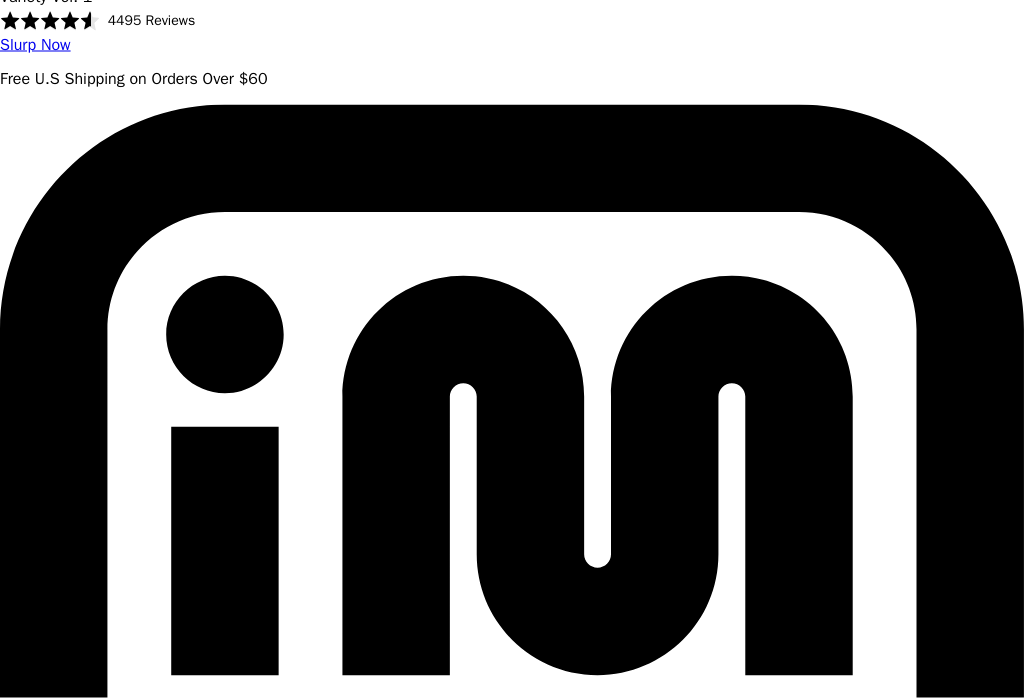 scroll, scrollTop: 9, scrollLeft: 0, axis: vertical 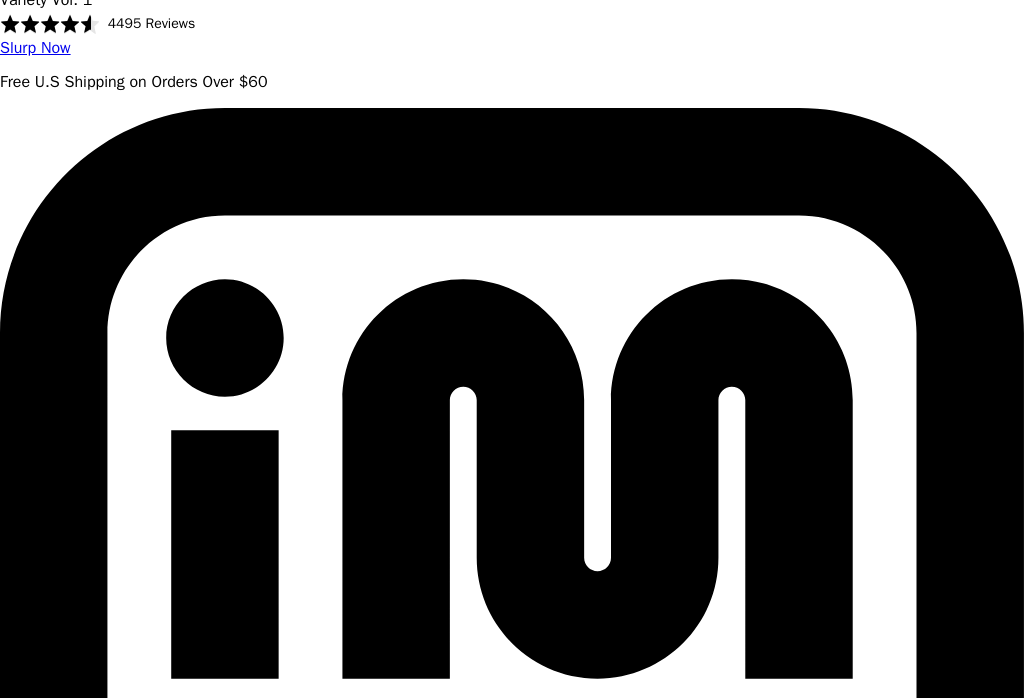 click on "Variety Vol. 2" at bounding box center [143, 8176] 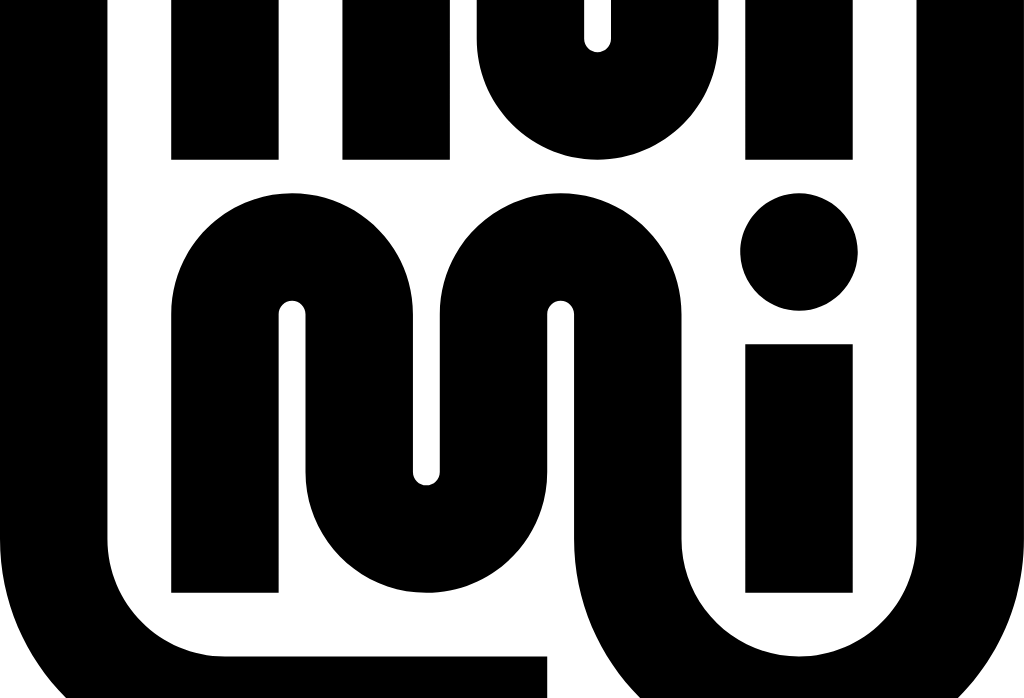 scroll, scrollTop: 528, scrollLeft: 0, axis: vertical 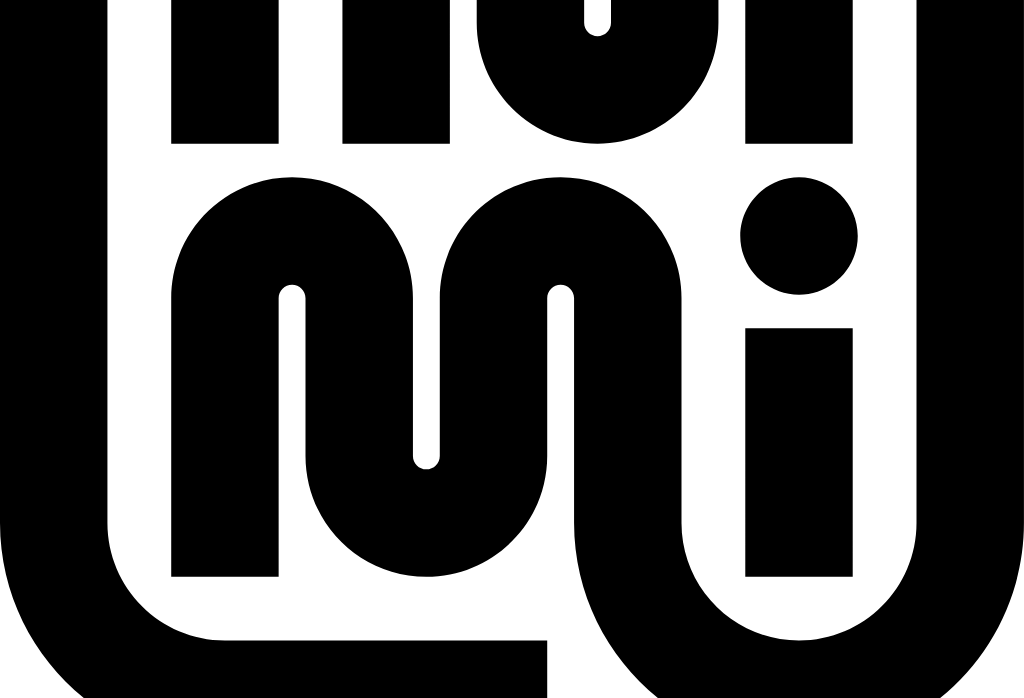 click 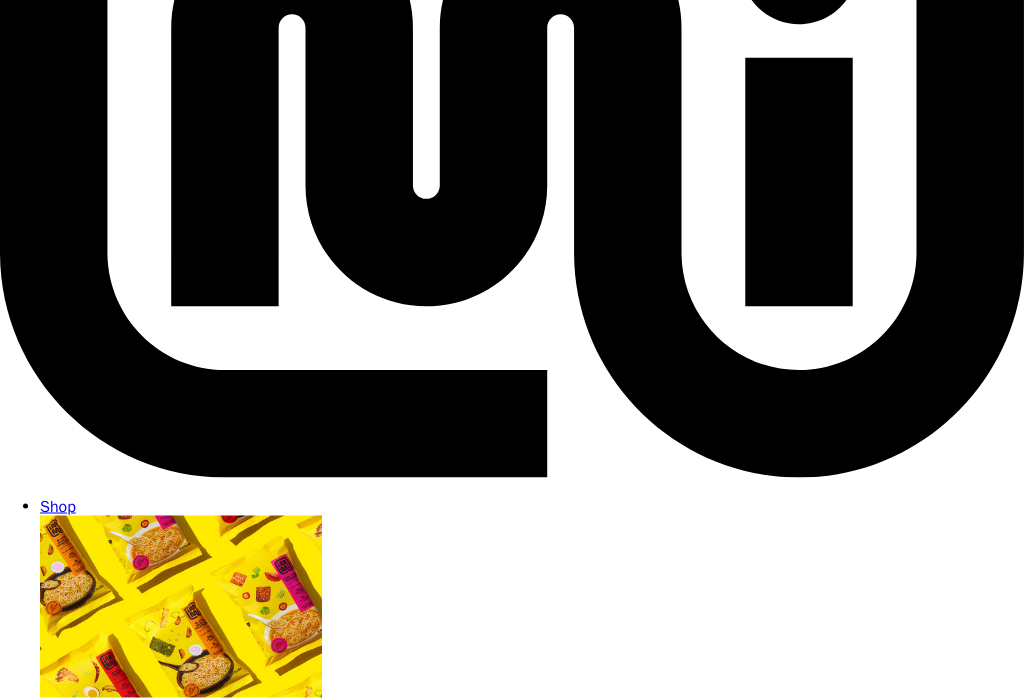 scroll, scrollTop: 808, scrollLeft: 0, axis: vertical 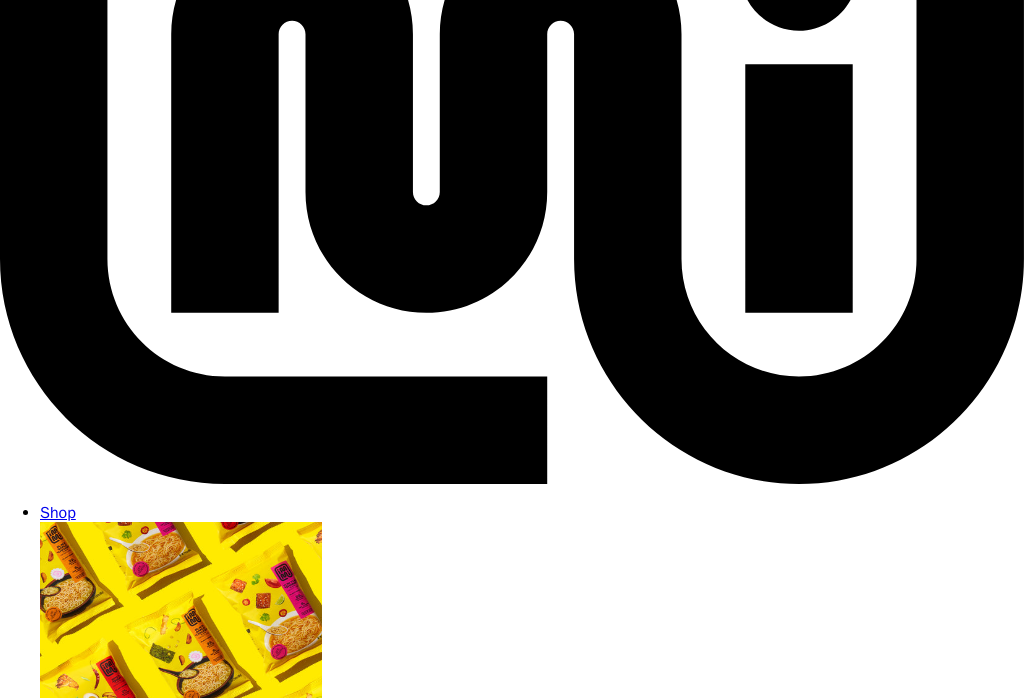 click on "Add to Cart" at bounding box center (47, 8012) 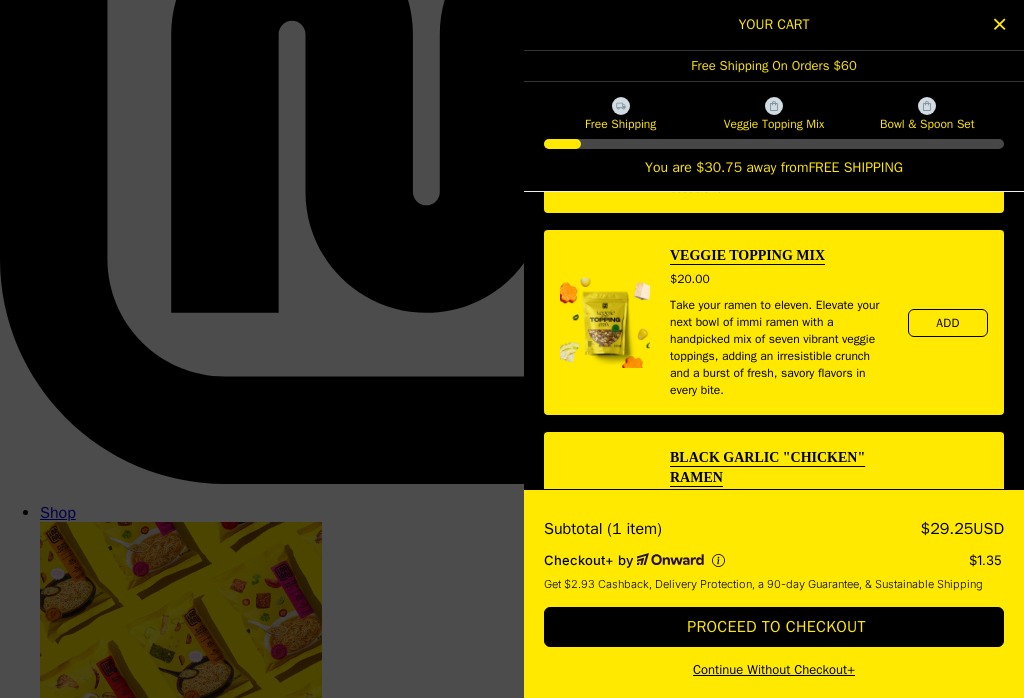 scroll, scrollTop: 601, scrollLeft: 0, axis: vertical 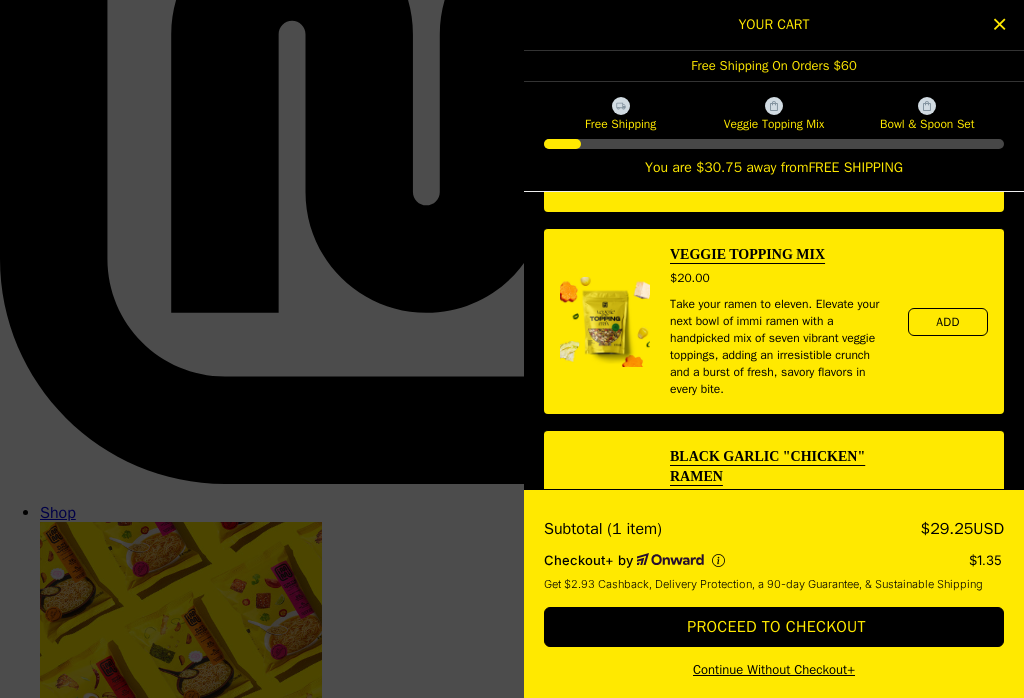 click on "Veggie Topping Mix" at bounding box center [747, 255] 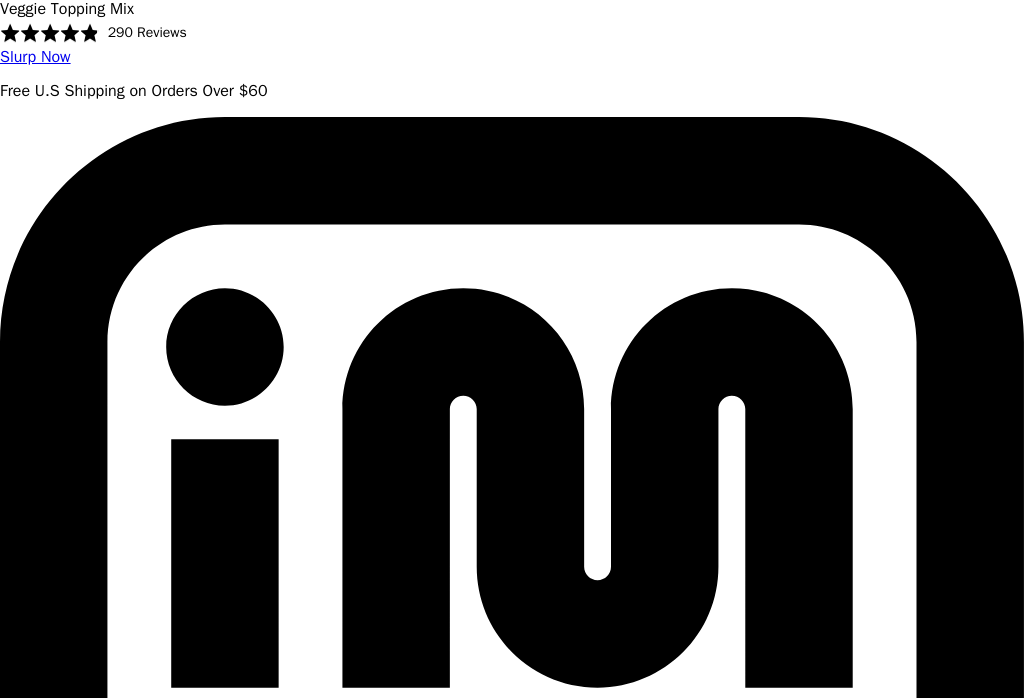select on "Every 30 Days" 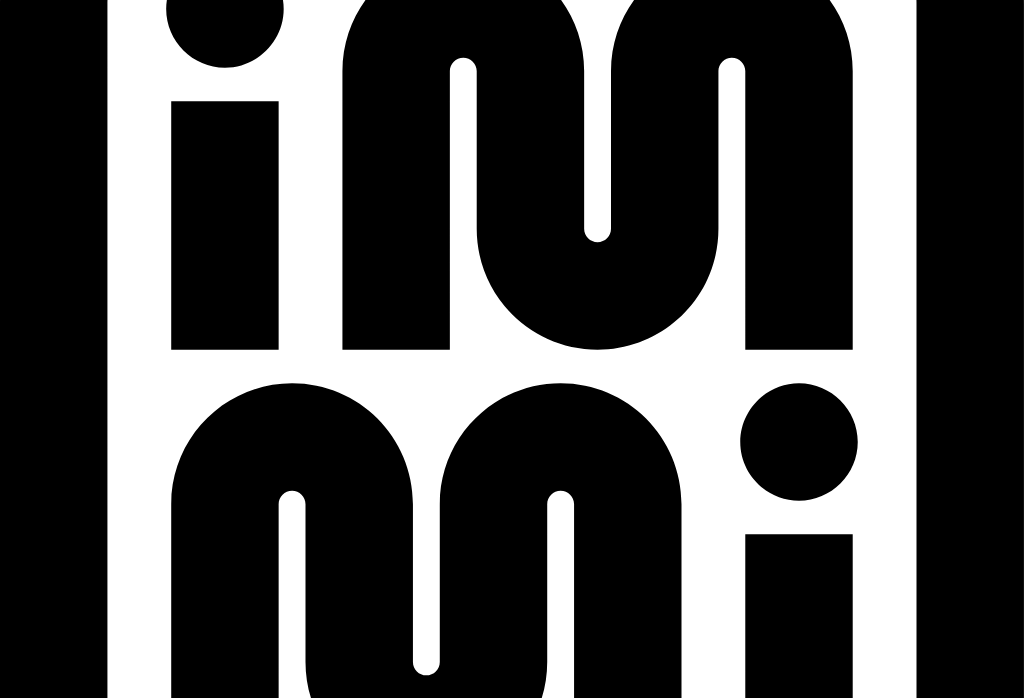 scroll, scrollTop: 390, scrollLeft: 0, axis: vertical 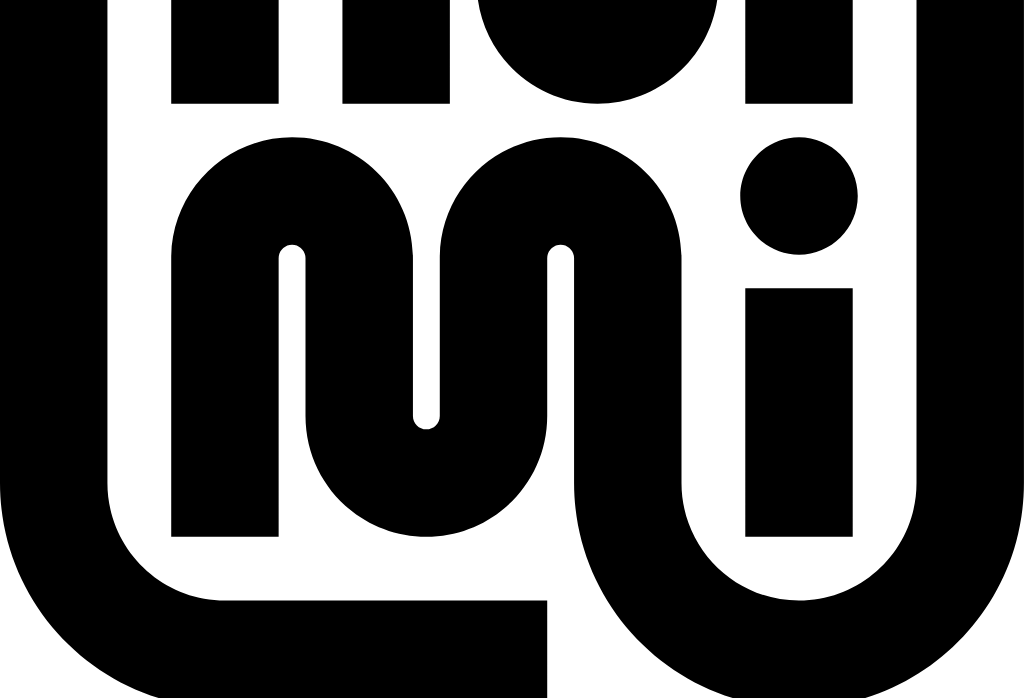 click on "Ingredients" at bounding box center [532, 5340] 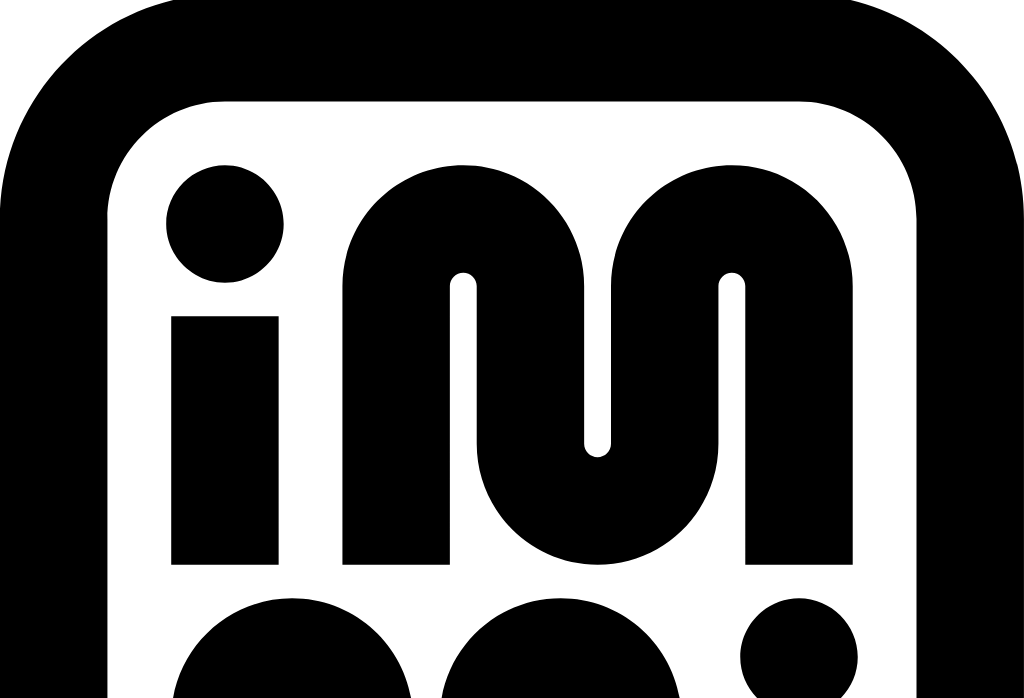 scroll, scrollTop: 124, scrollLeft: 0, axis: vertical 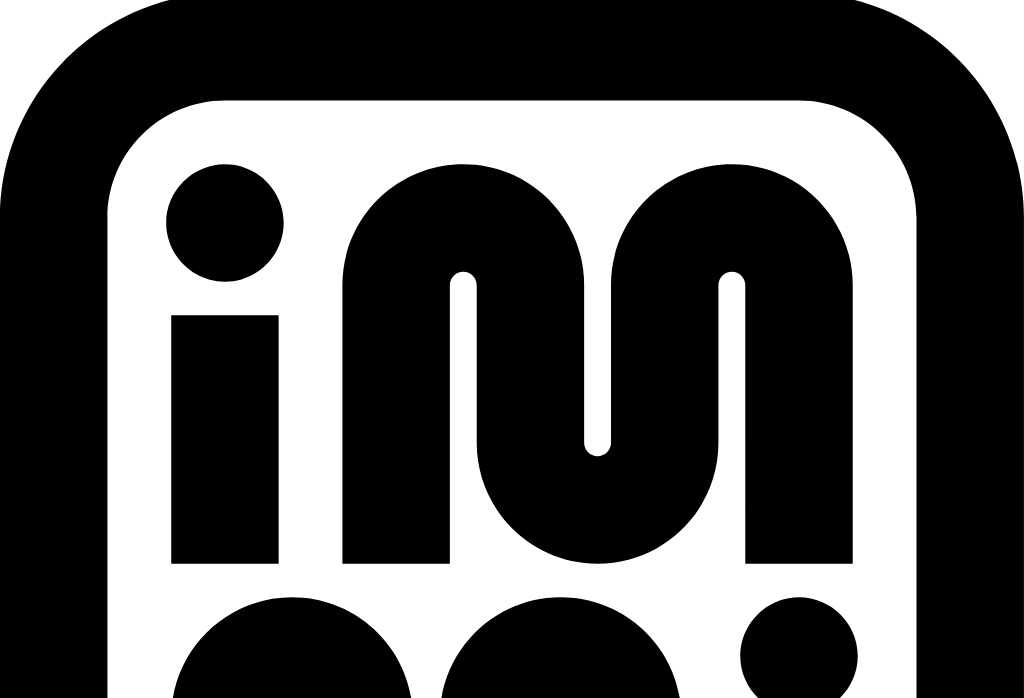click on "Add to Cart" at bounding box center (47, 5534) 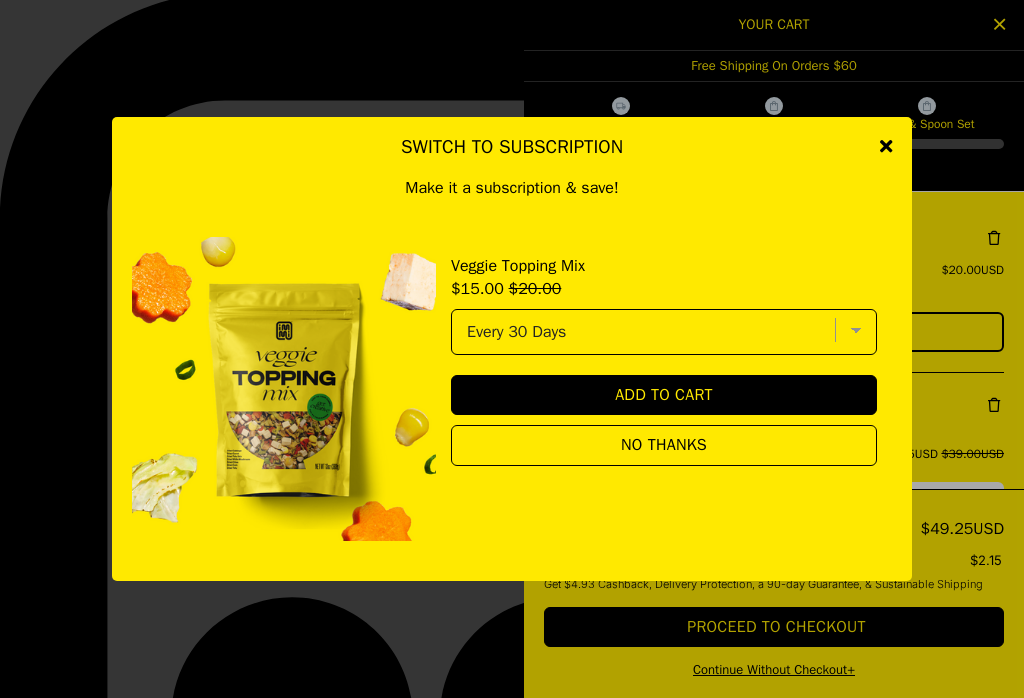 click on "No Thanks" at bounding box center [664, 445] 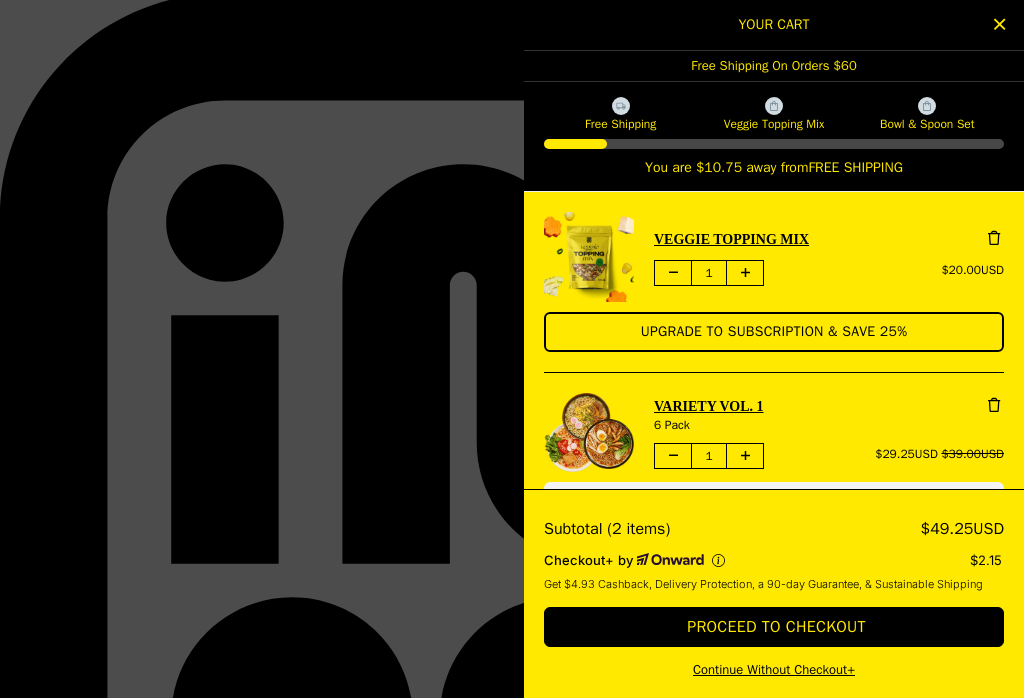 scroll, scrollTop: 290, scrollLeft: 0, axis: vertical 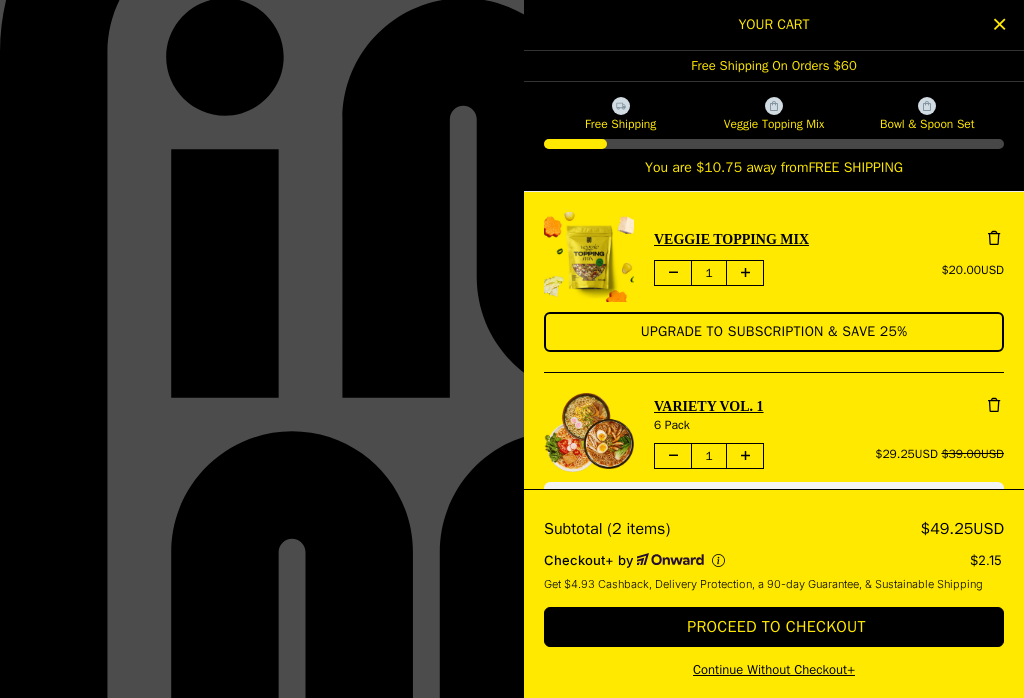 click on "Variety Vol. 1" at bounding box center [829, 406] 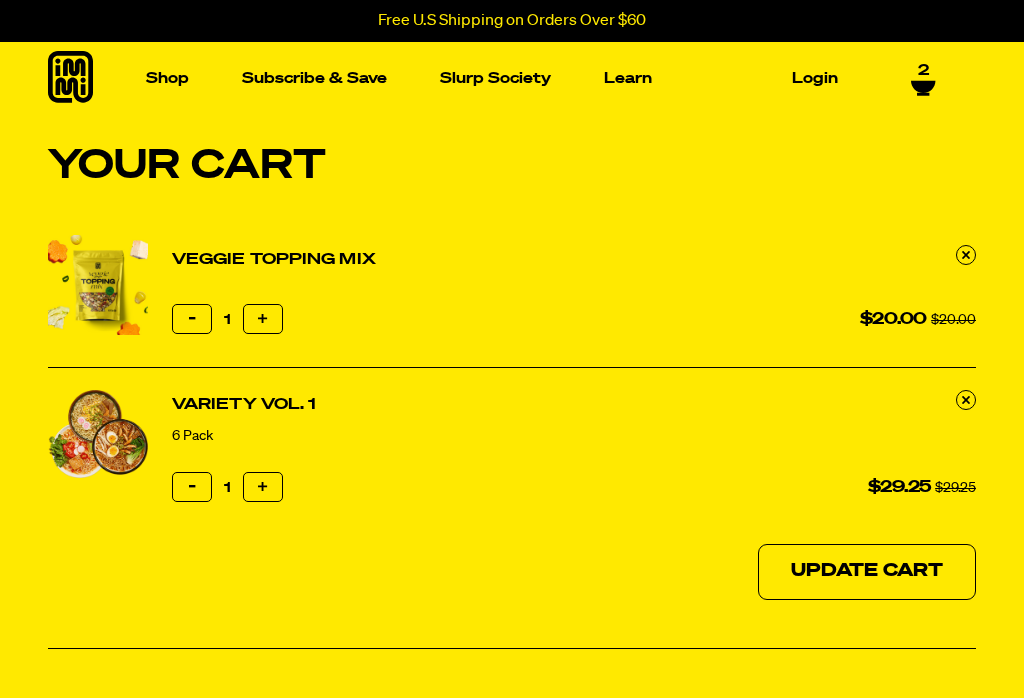 scroll, scrollTop: 0, scrollLeft: 0, axis: both 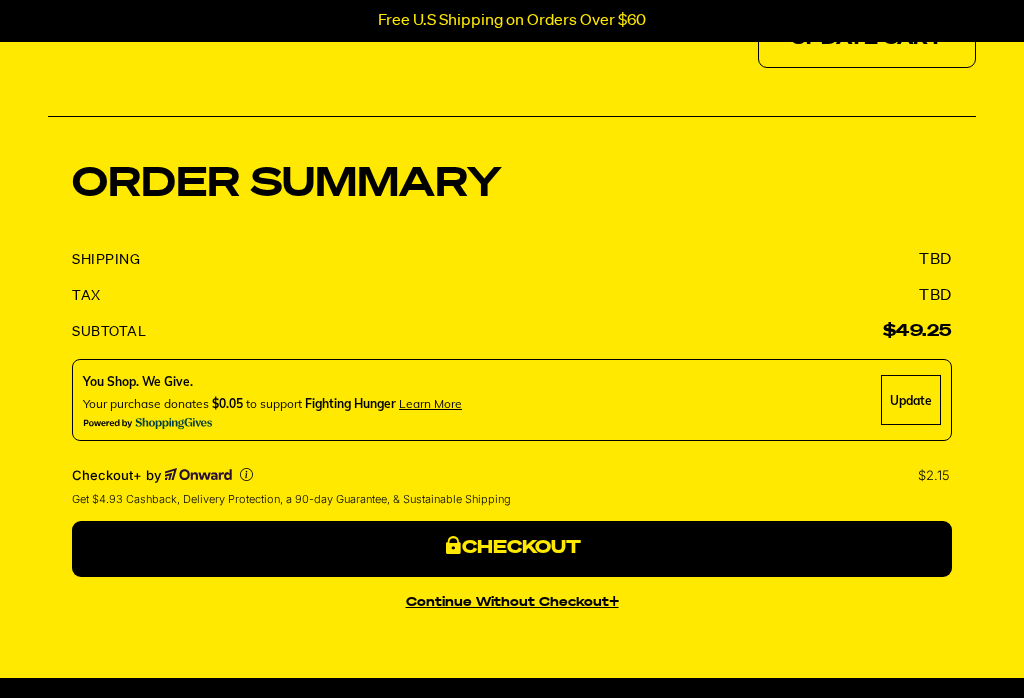 click on "Checkout" at bounding box center (512, 549) 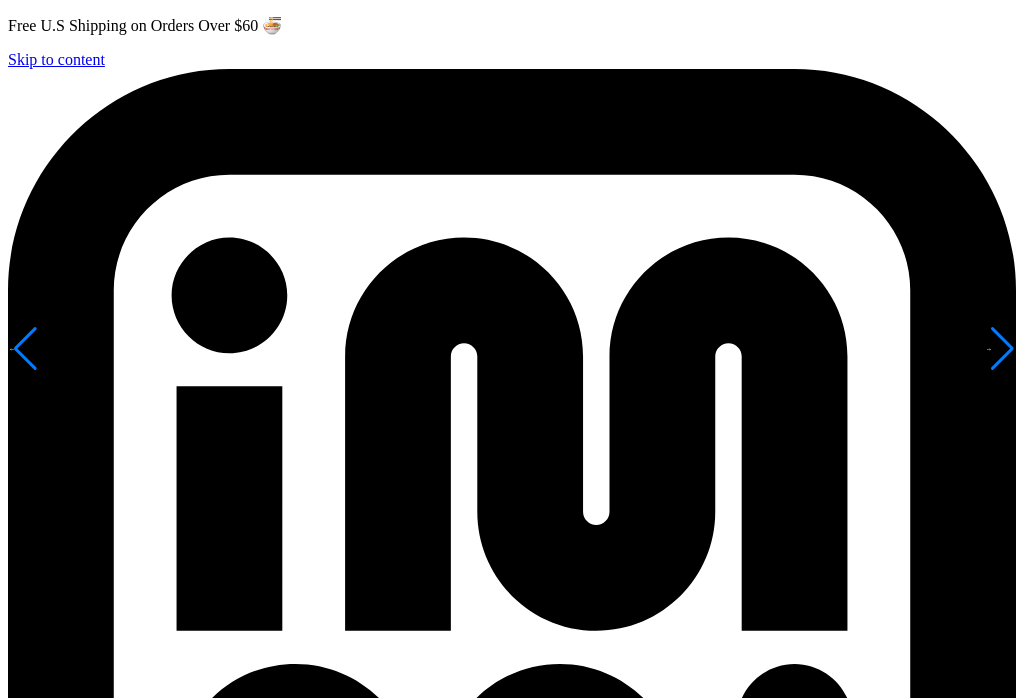 scroll, scrollTop: 0, scrollLeft: 0, axis: both 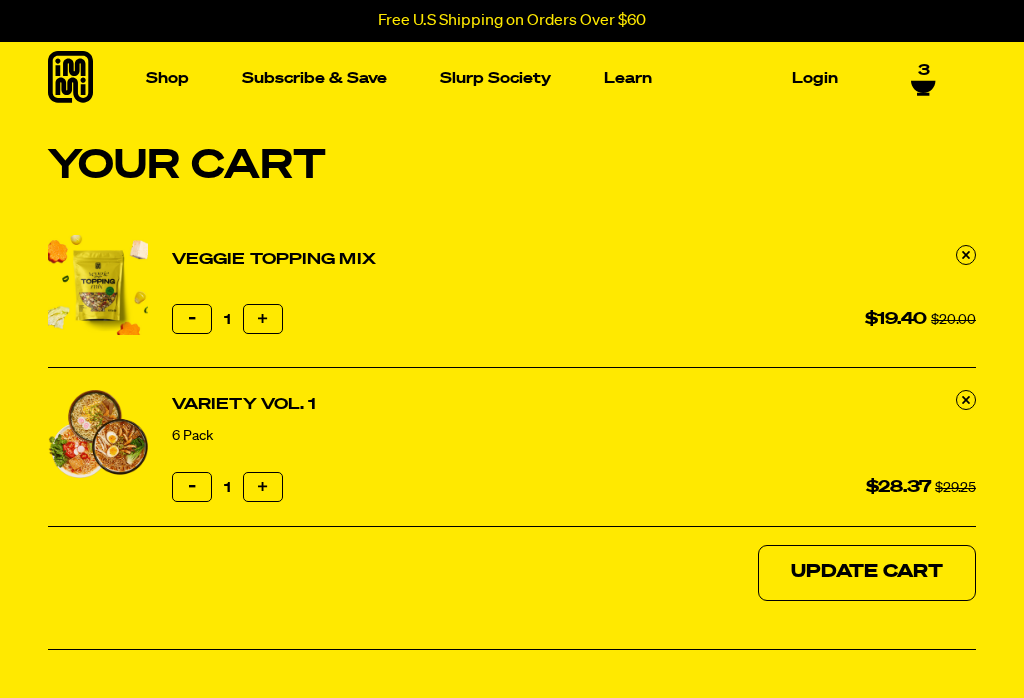 click at bounding box center [893, 247] 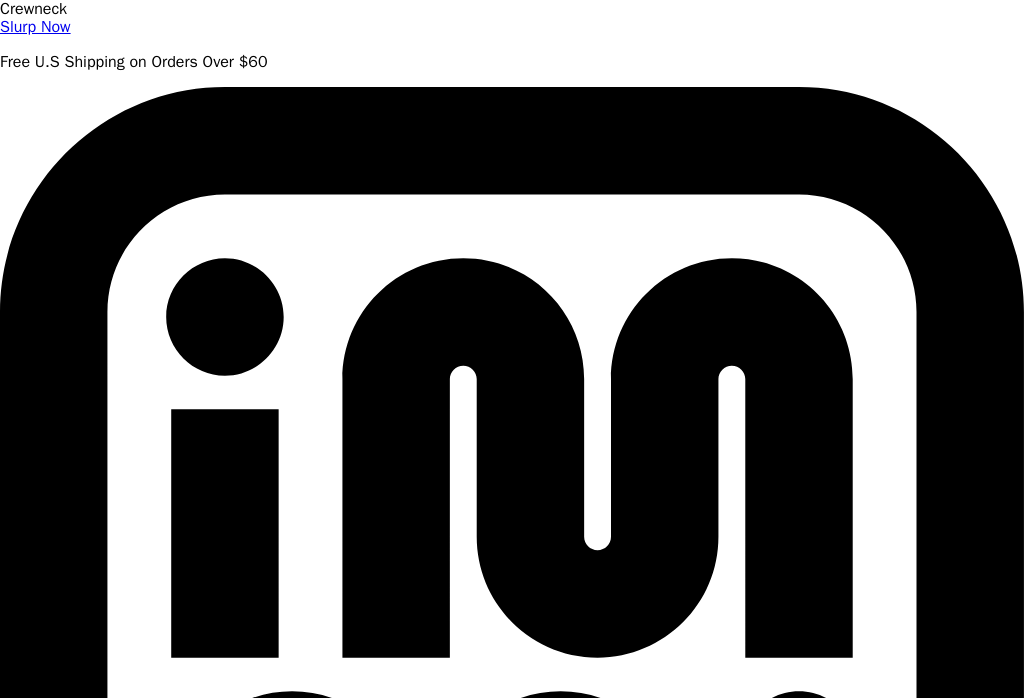 select on "Every 30 Days" 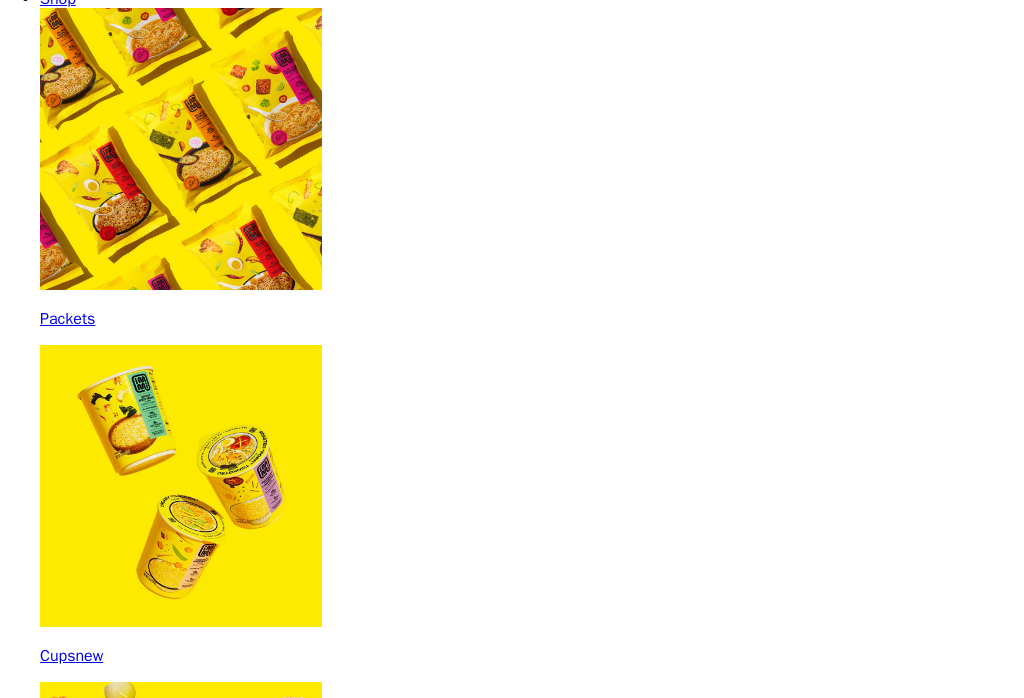 scroll, scrollTop: 1094, scrollLeft: 0, axis: vertical 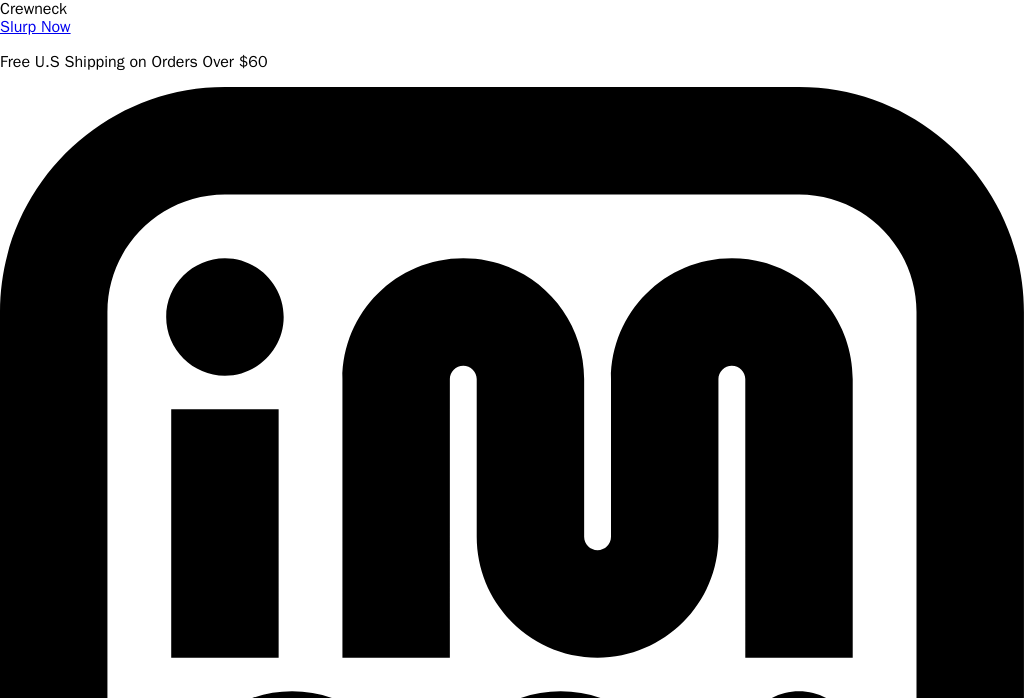 click at bounding box center (181, 2116) 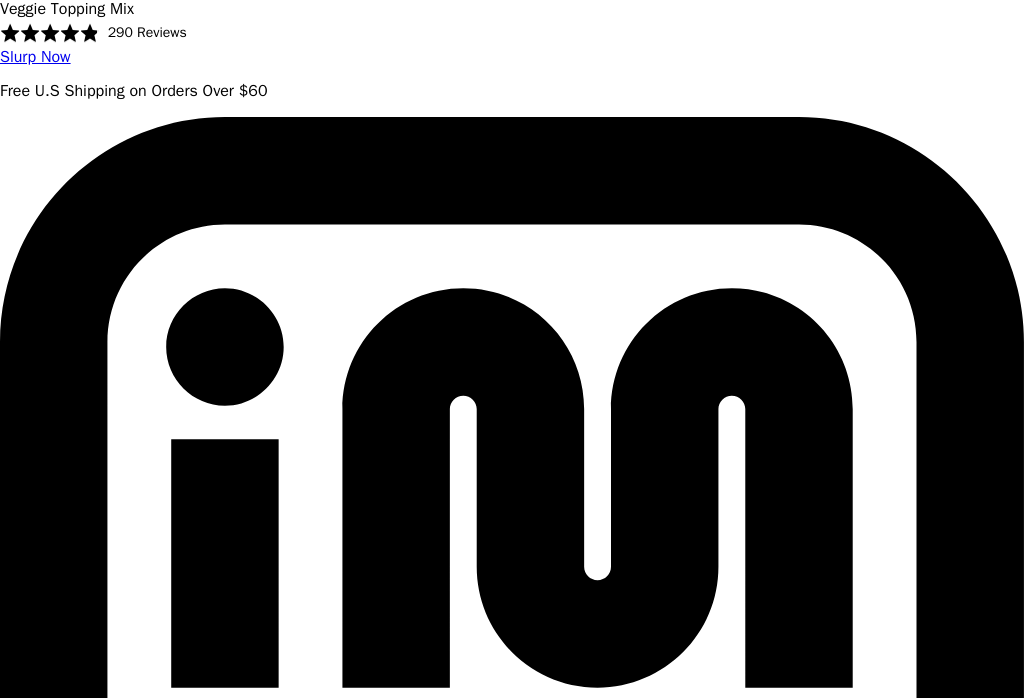 select on "Every 30 Days" 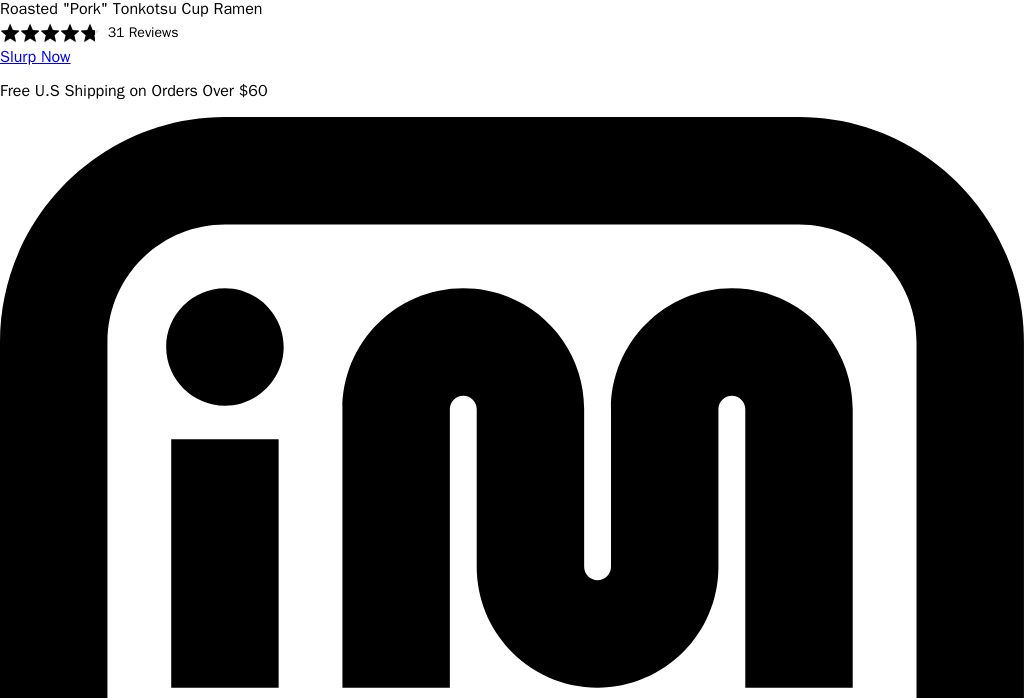 select on "Every 30 Days" 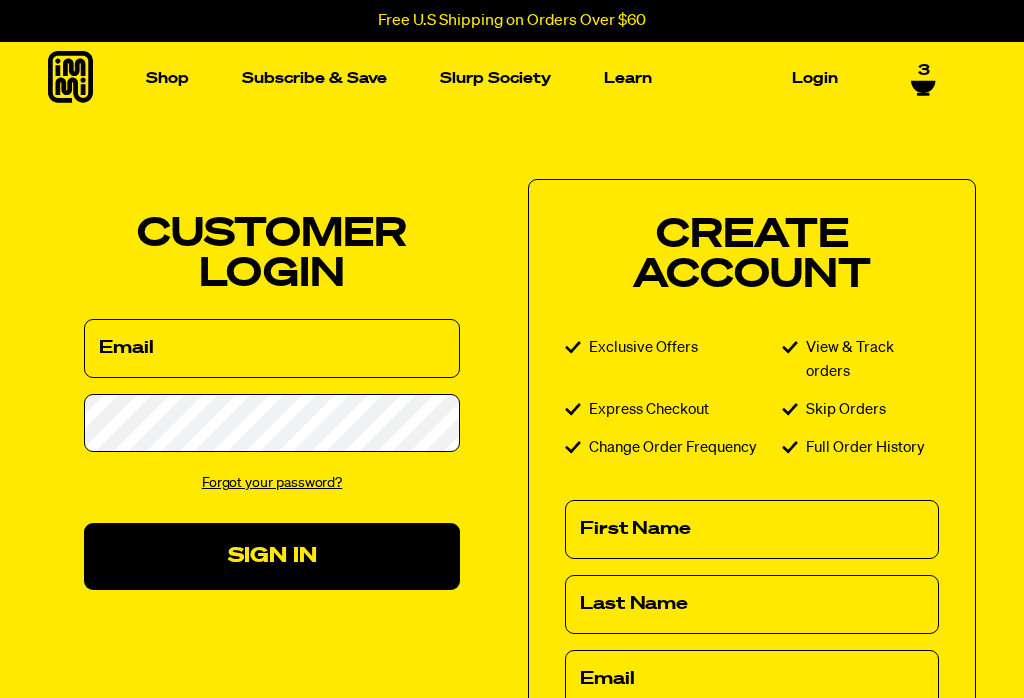 scroll, scrollTop: 0, scrollLeft: 0, axis: both 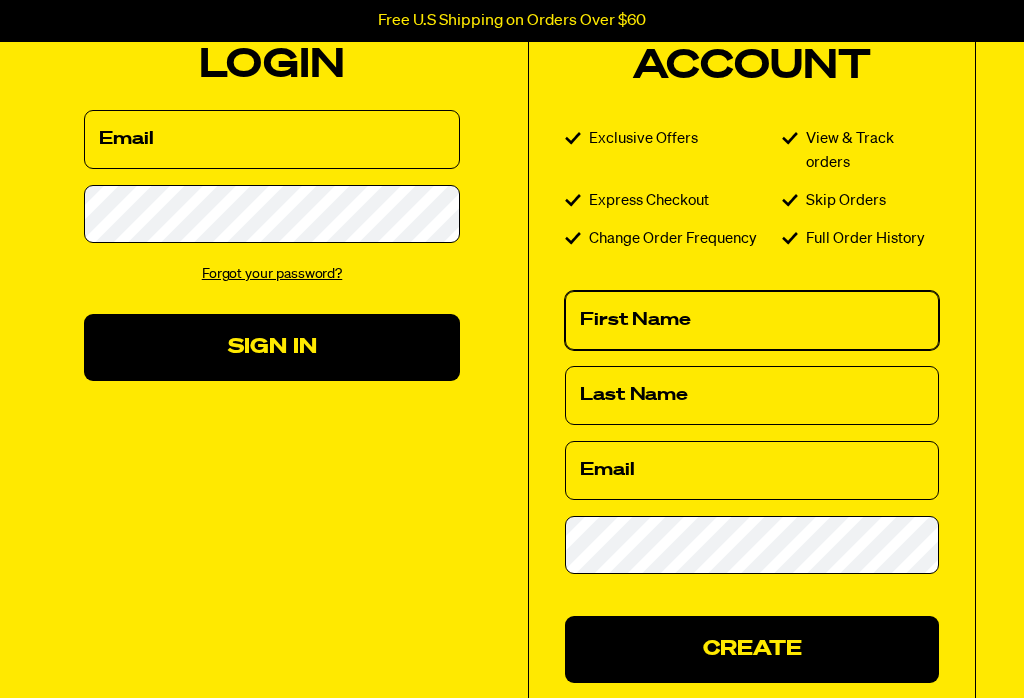 click on "First Name" at bounding box center [752, 320] 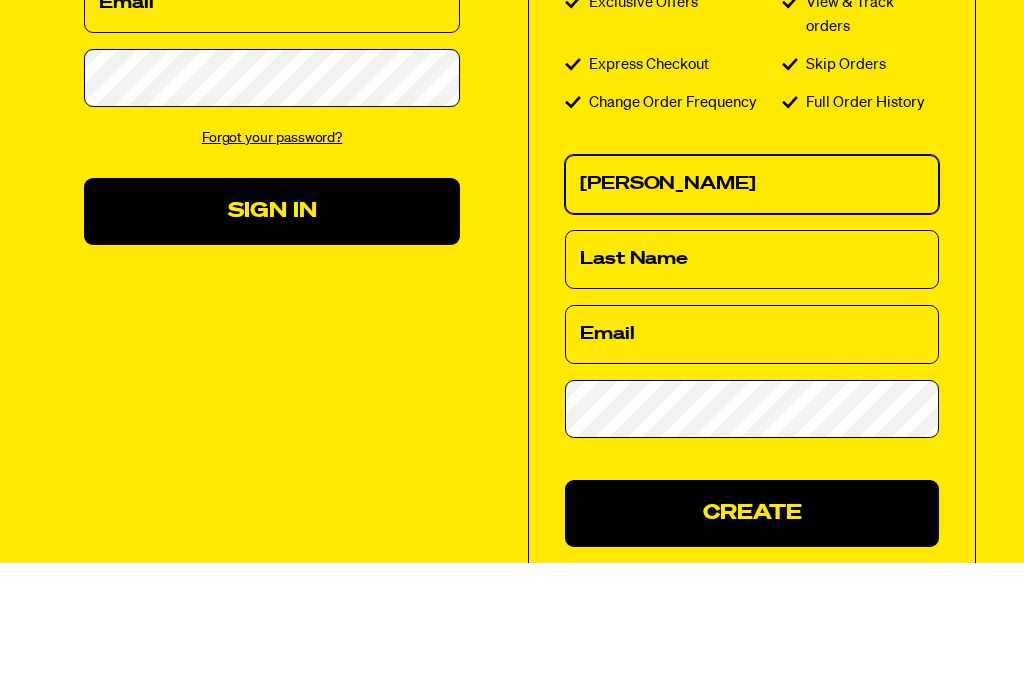 type on "Chris" 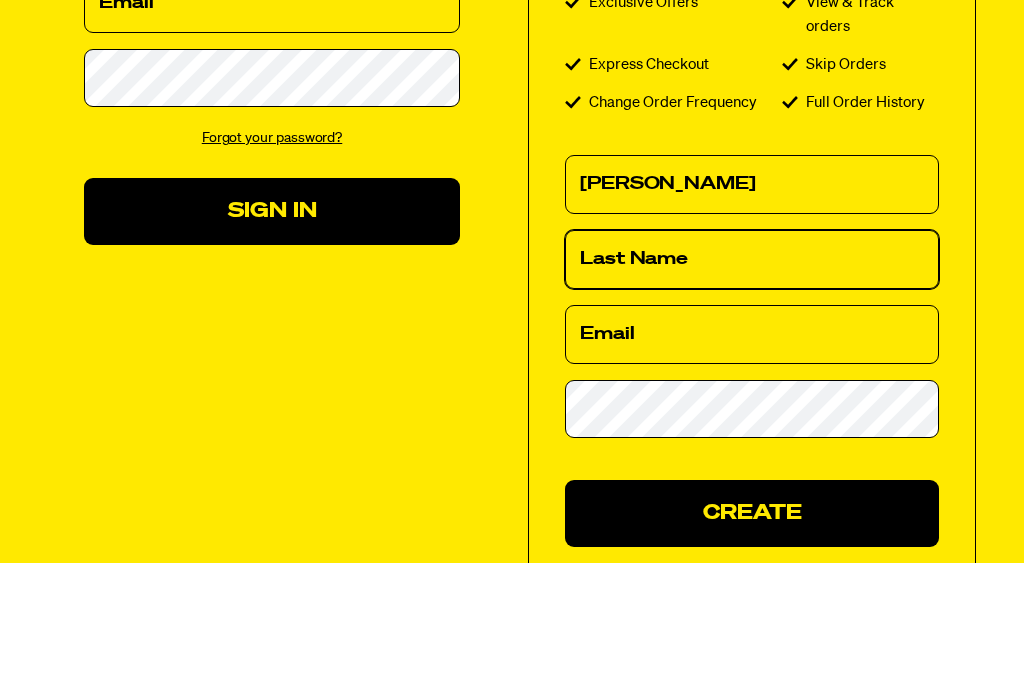 click on "Last Name" at bounding box center (752, 395) 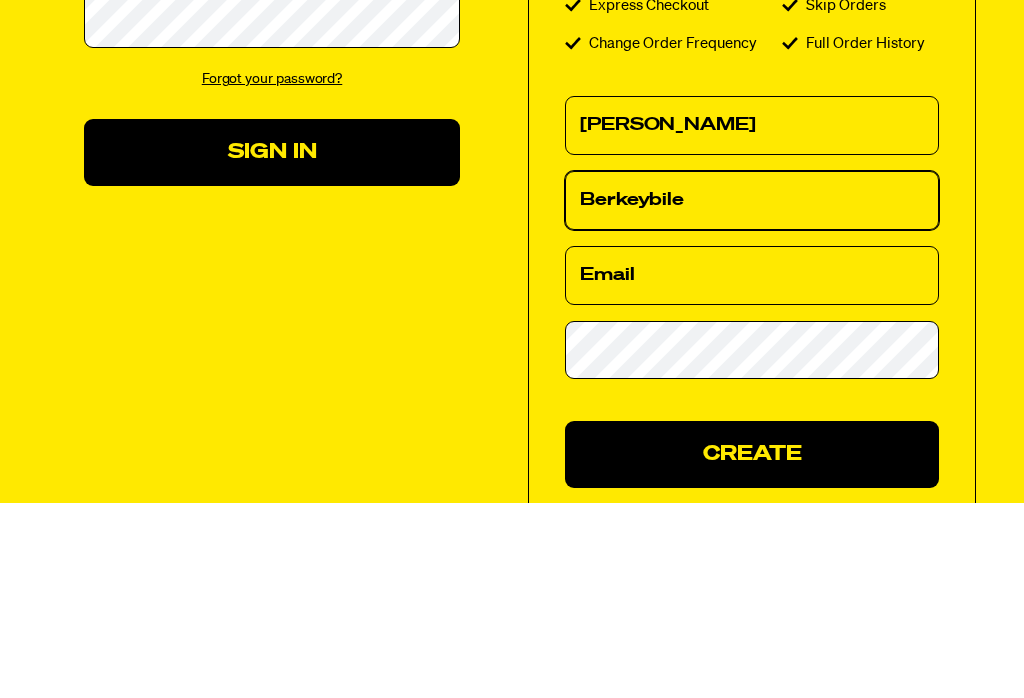 type on "Berkeybile" 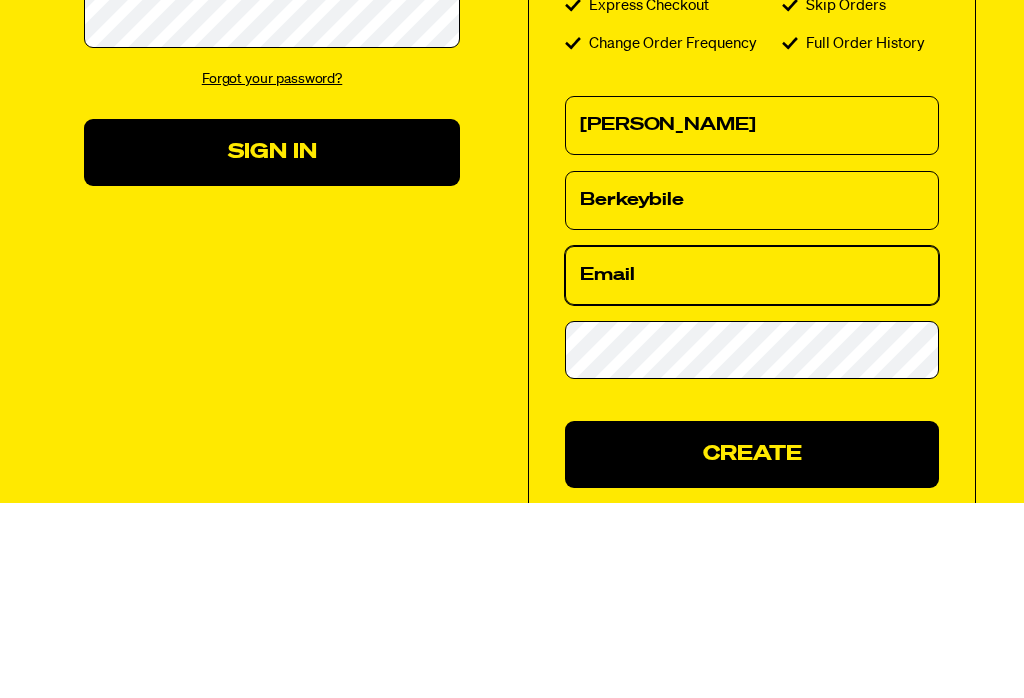click on "Email" at bounding box center (752, 470) 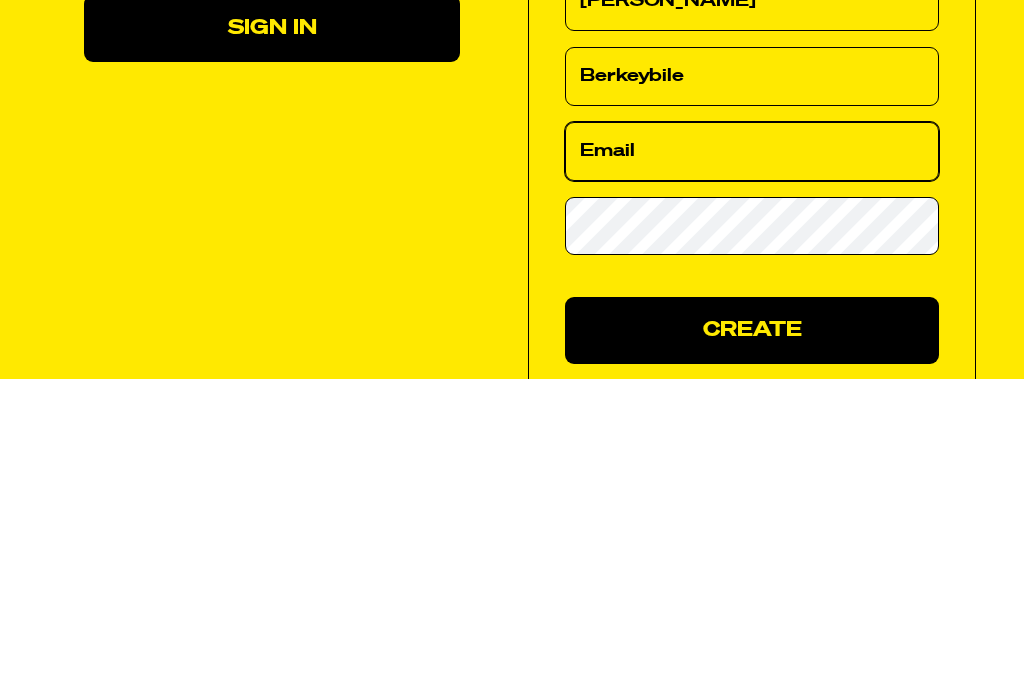 type on "cberkeybile@yahoo.com" 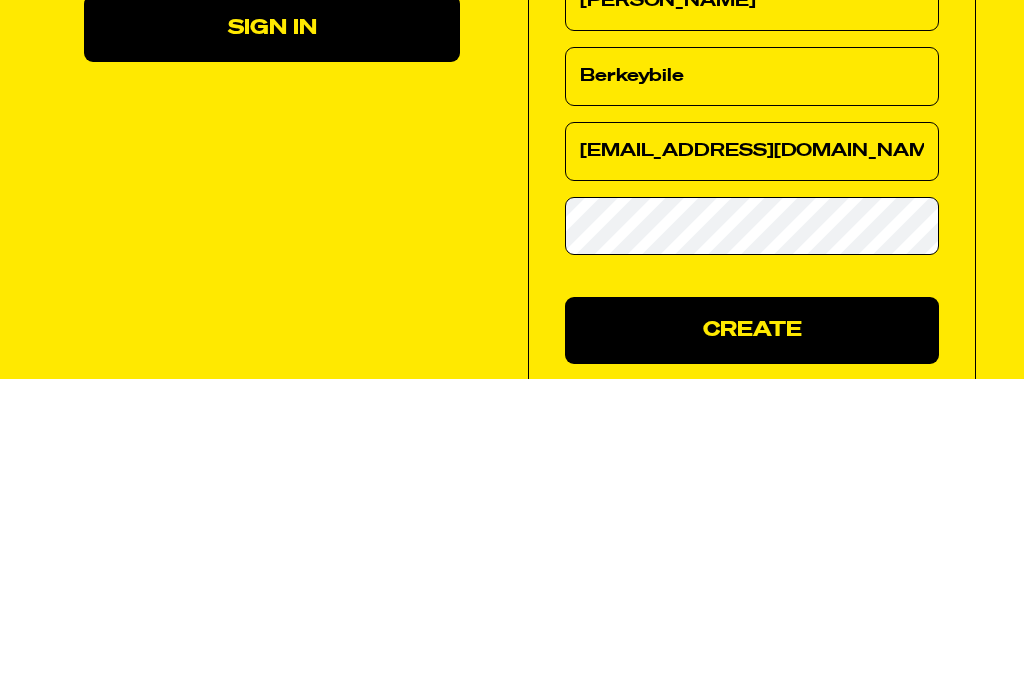 scroll, scrollTop: 528, scrollLeft: 0, axis: vertical 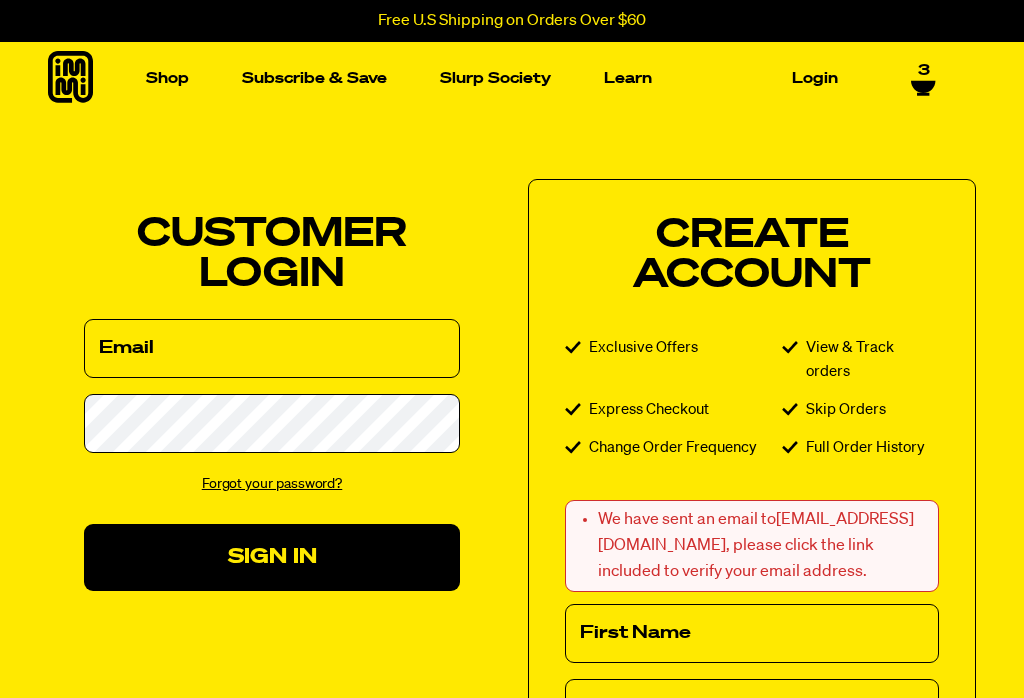 select on "Every 30 Days" 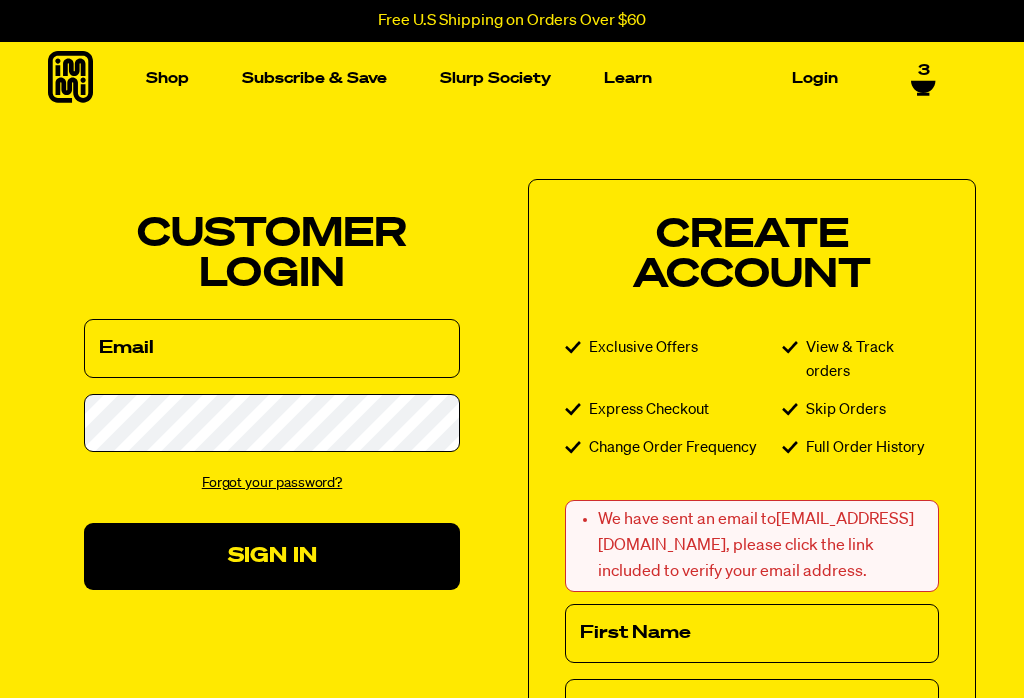 scroll, scrollTop: 181, scrollLeft: 0, axis: vertical 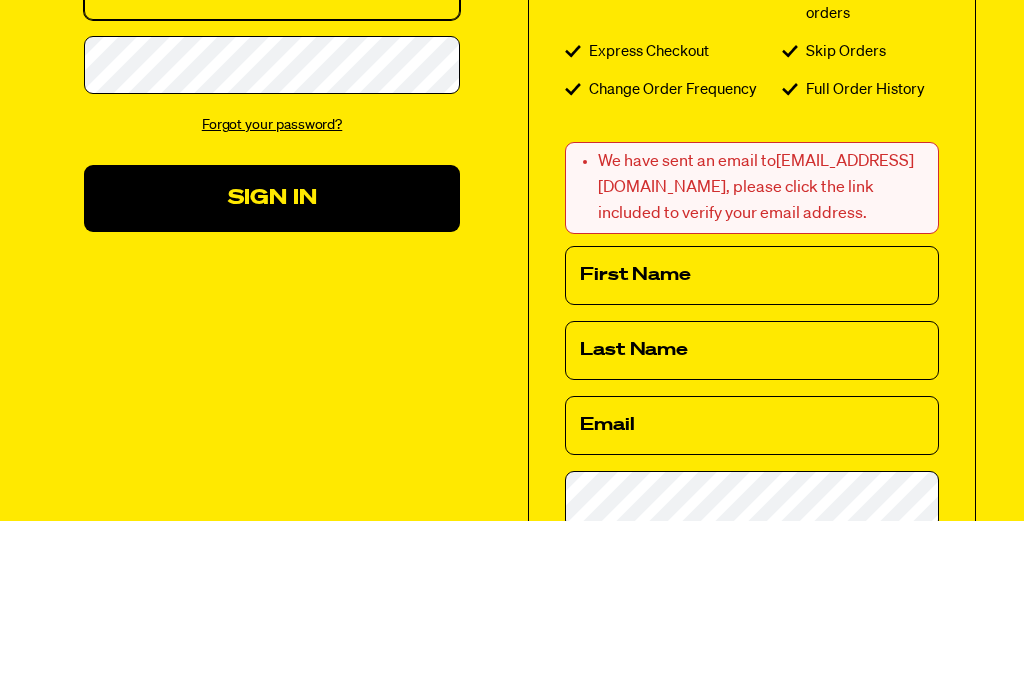 type on "[EMAIL_ADDRESS][DOMAIN_NAME]" 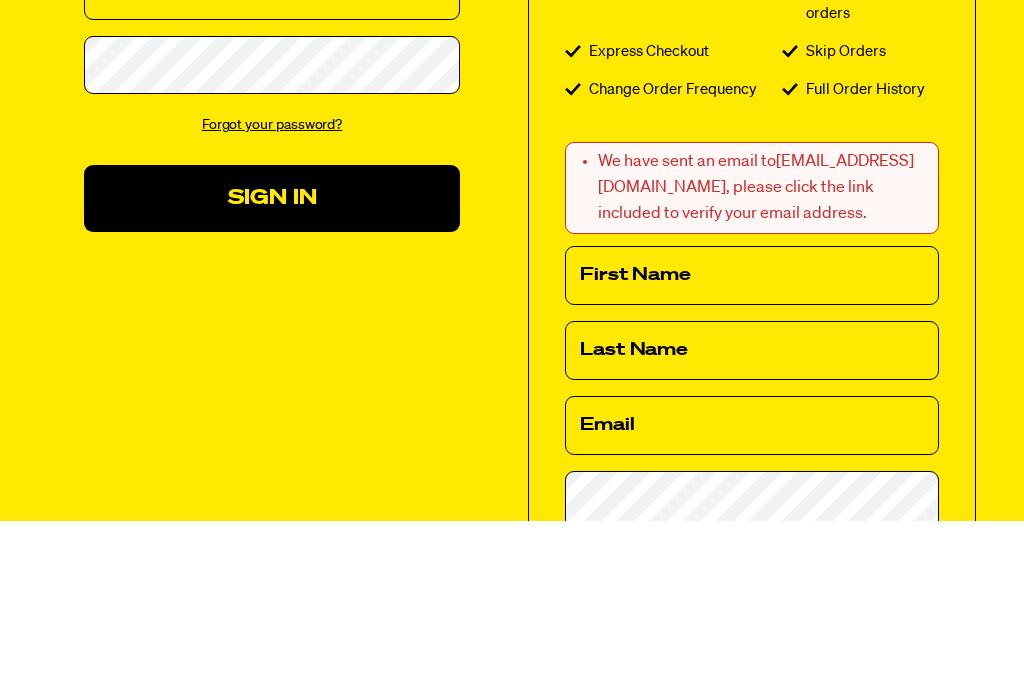 click on "Sign In" at bounding box center (272, 375) 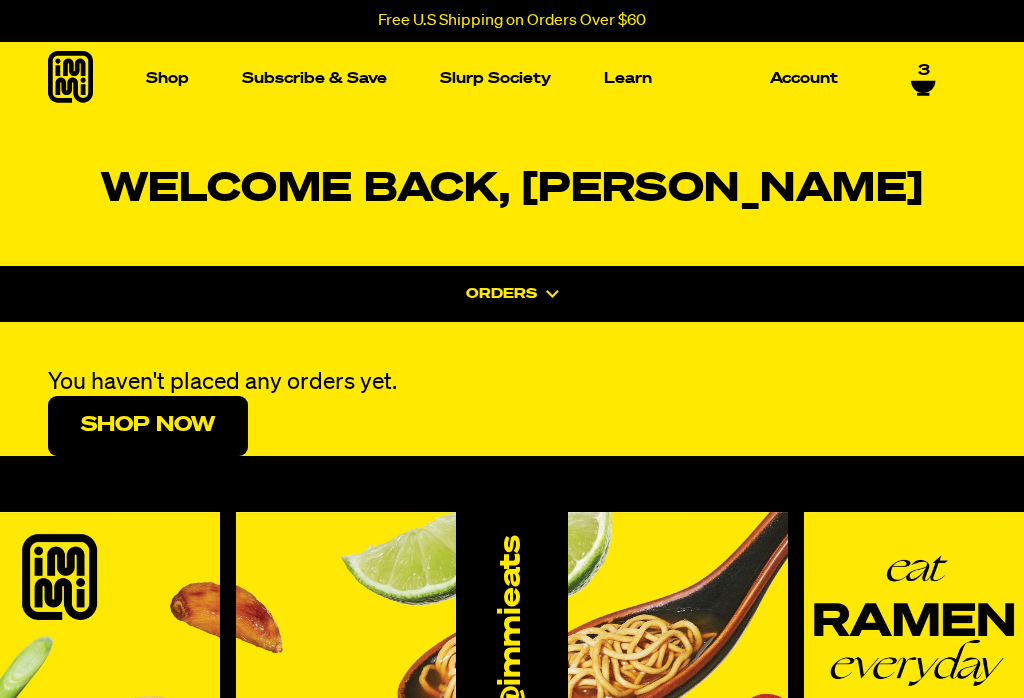 scroll, scrollTop: 0, scrollLeft: 0, axis: both 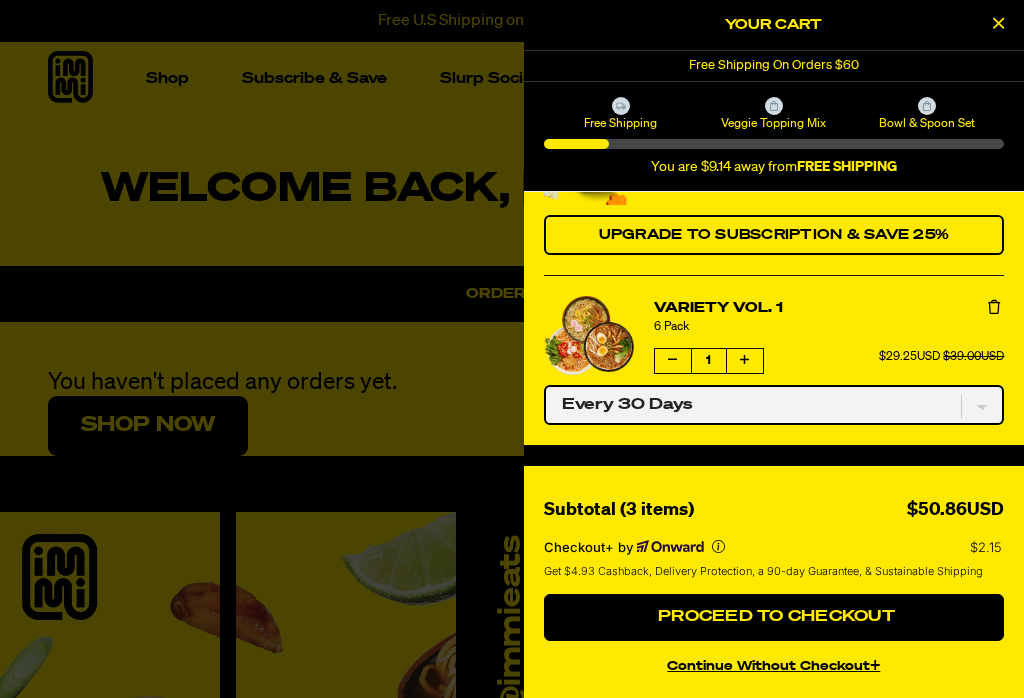 click on "One-time only   Every 30 Days" at bounding box center [774, 405] 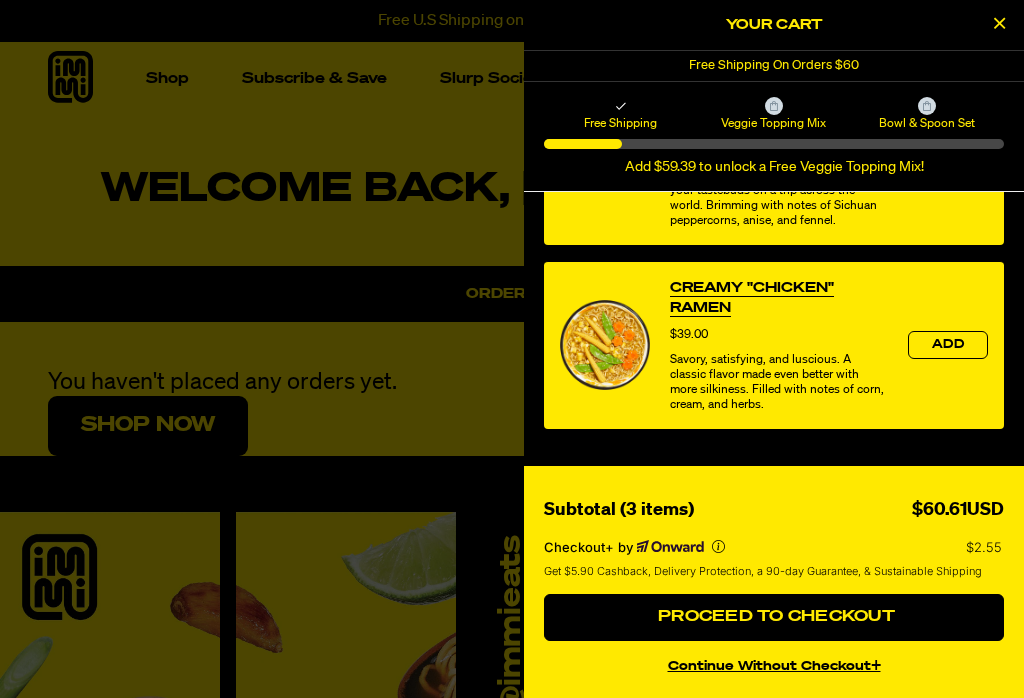 scroll, scrollTop: 1127, scrollLeft: 0, axis: vertical 